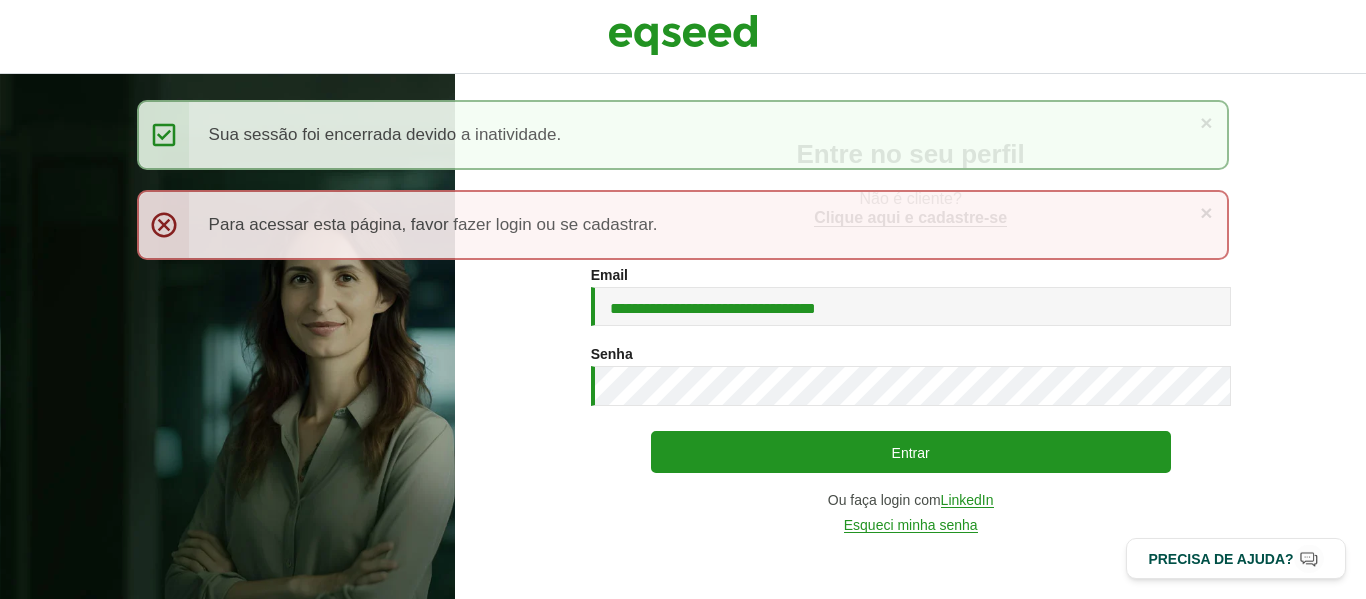 scroll, scrollTop: 0, scrollLeft: 0, axis: both 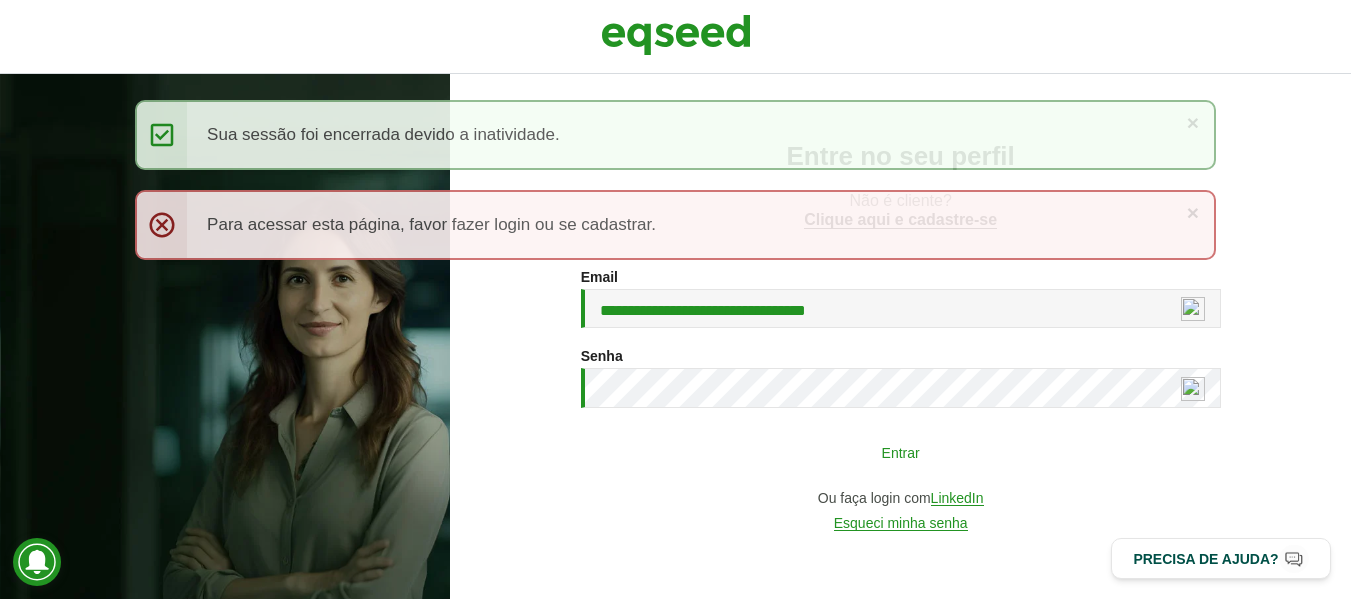 click on "Entrar" at bounding box center [901, 452] 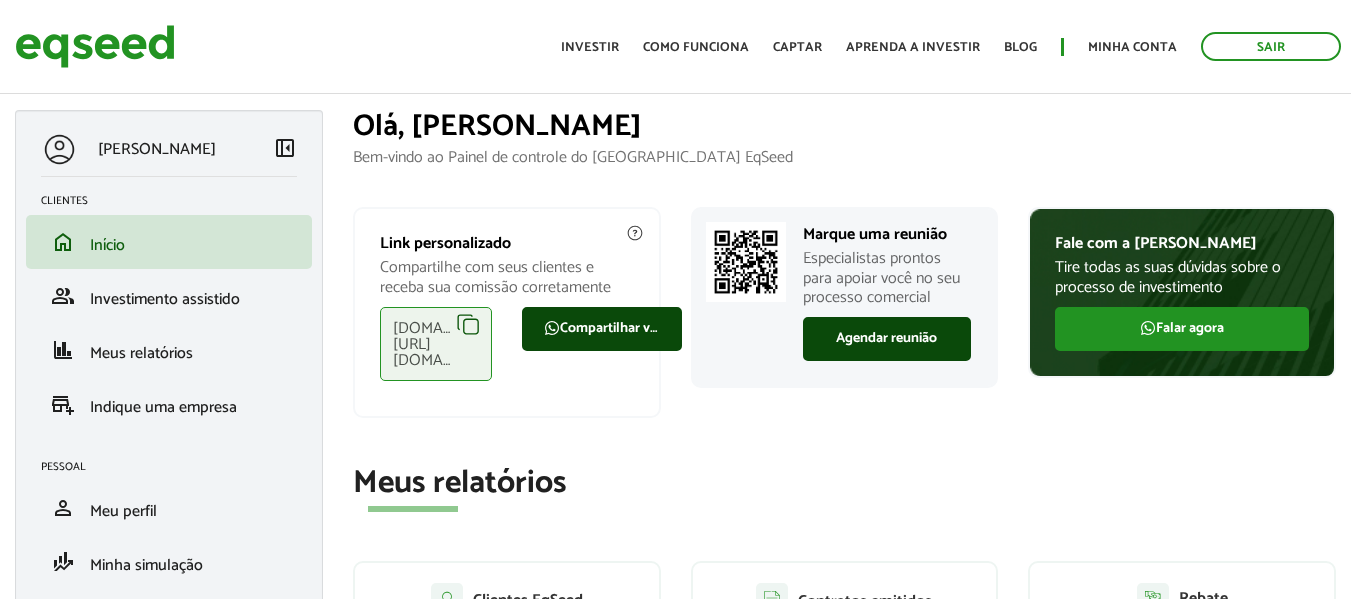 scroll, scrollTop: 0, scrollLeft: 0, axis: both 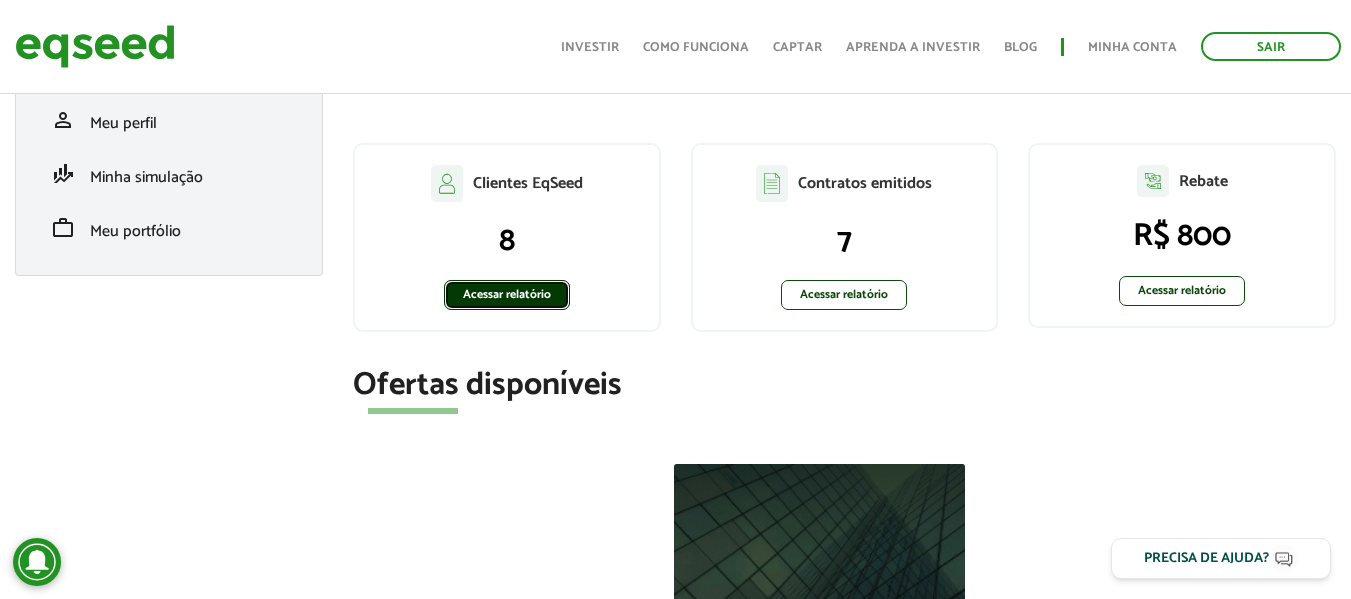 click on "Acessar relatório" at bounding box center [507, 295] 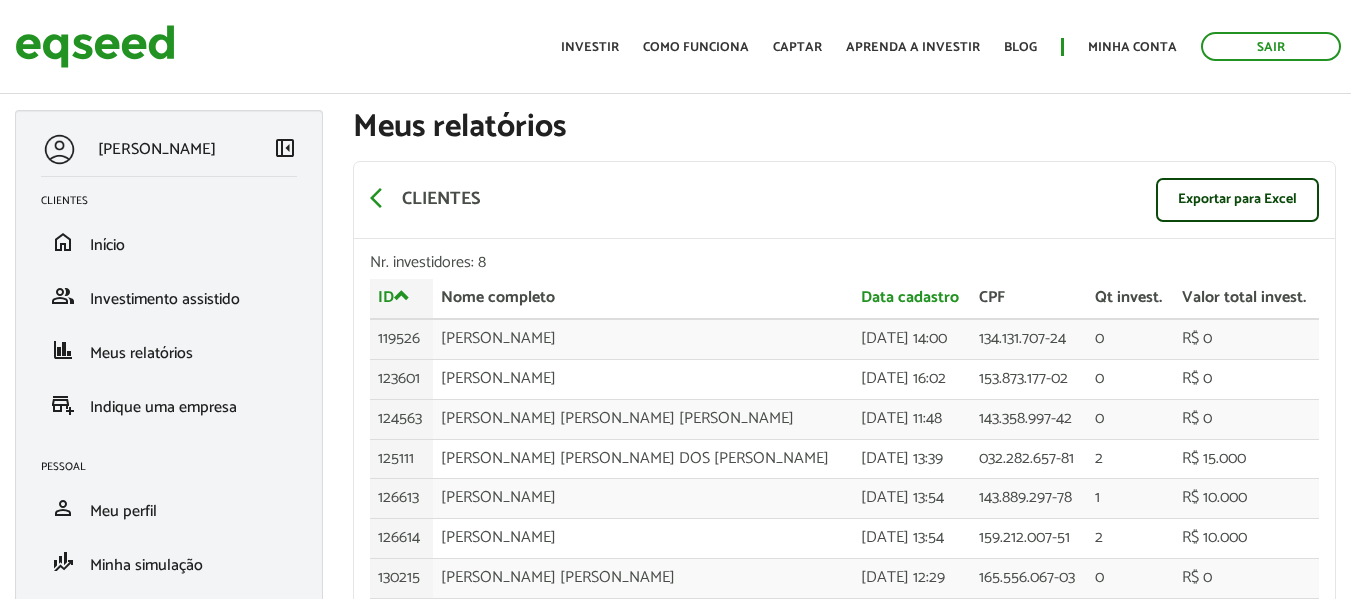 scroll, scrollTop: 0, scrollLeft: 0, axis: both 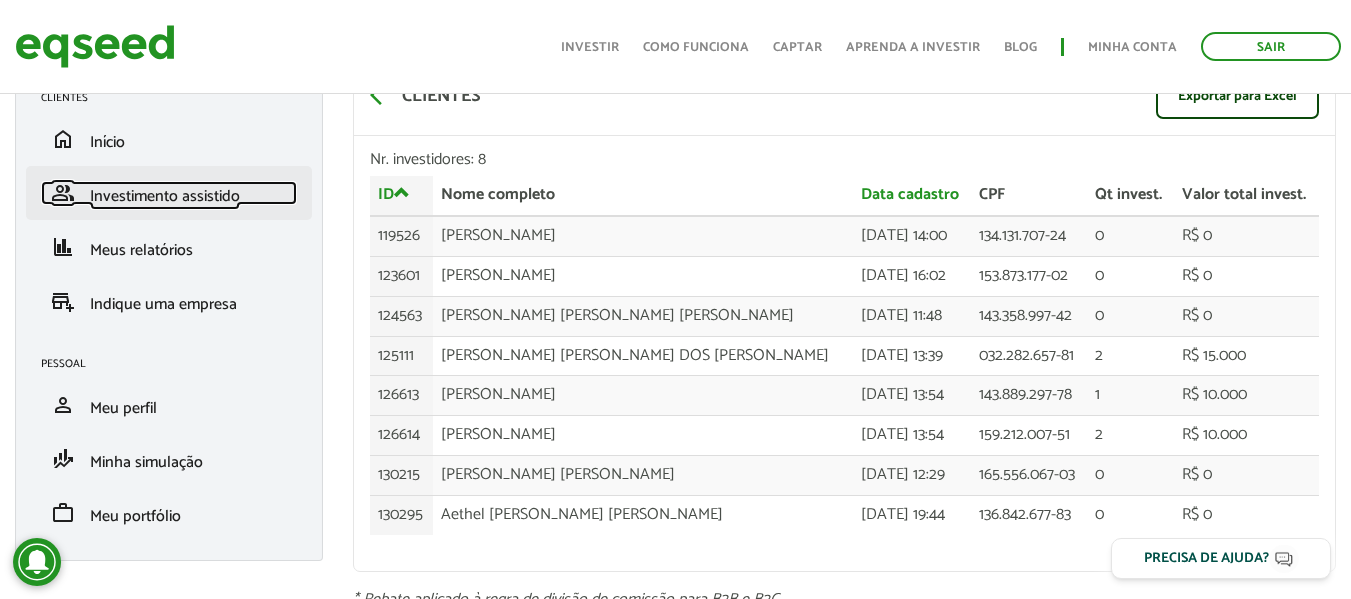 click on "Investimento assistido" at bounding box center (165, 196) 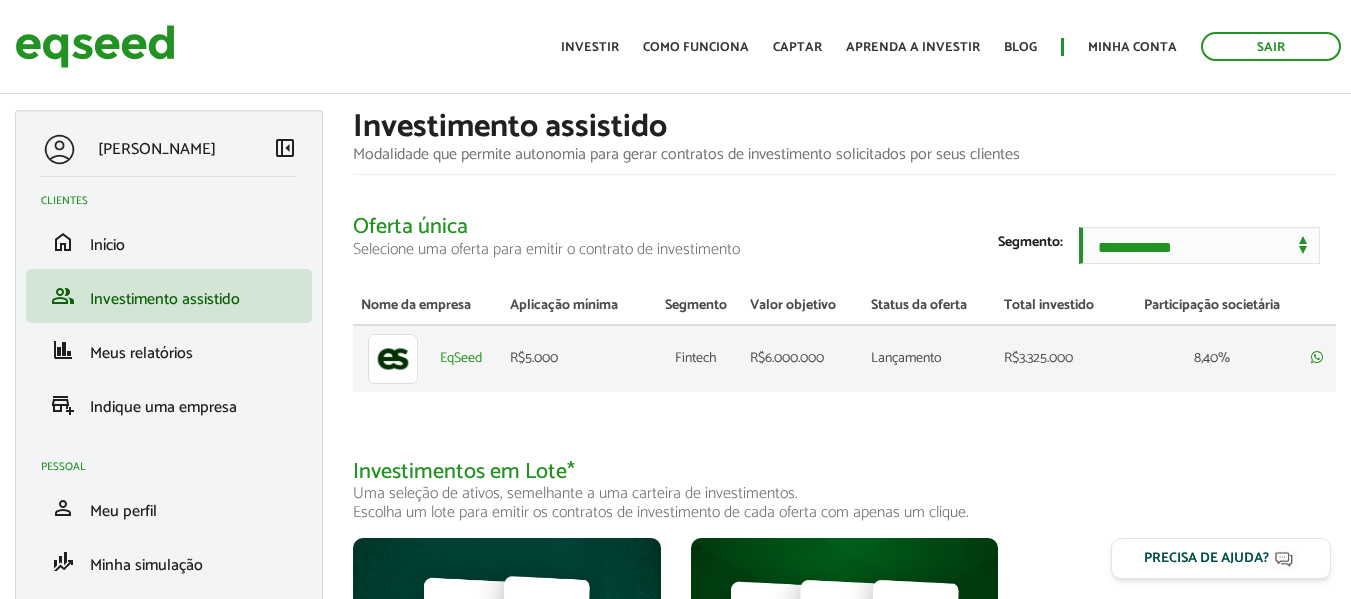scroll, scrollTop: 0, scrollLeft: 0, axis: both 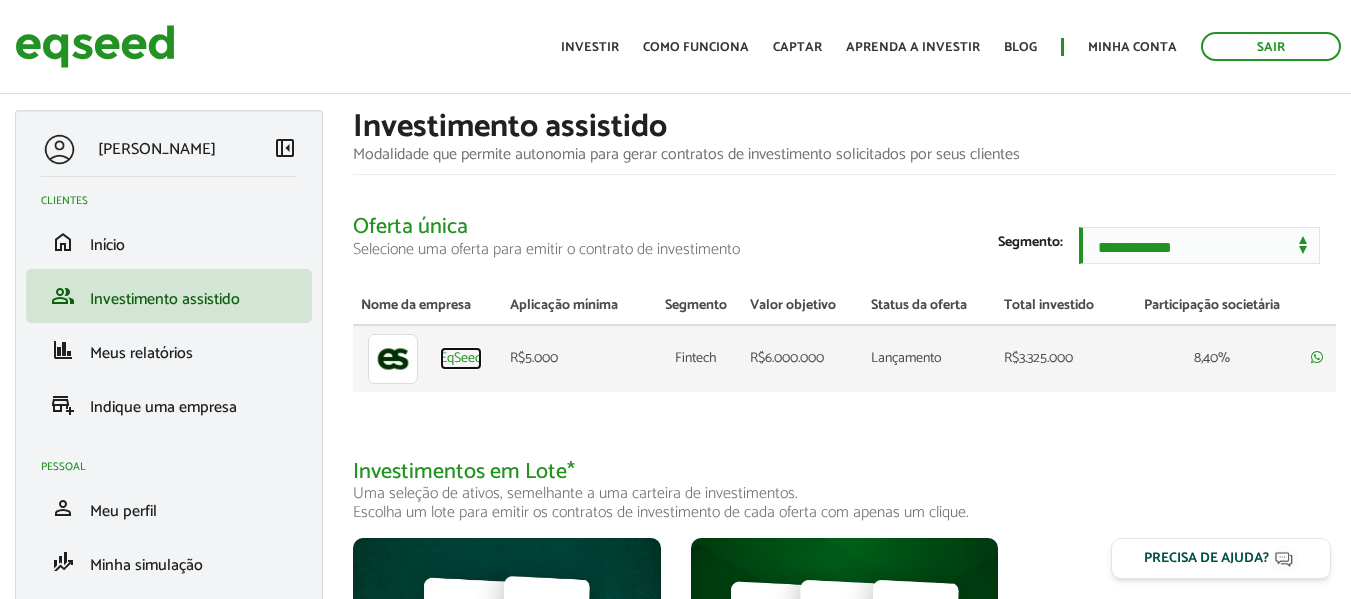 click on "EqSeed" at bounding box center (461, 359) 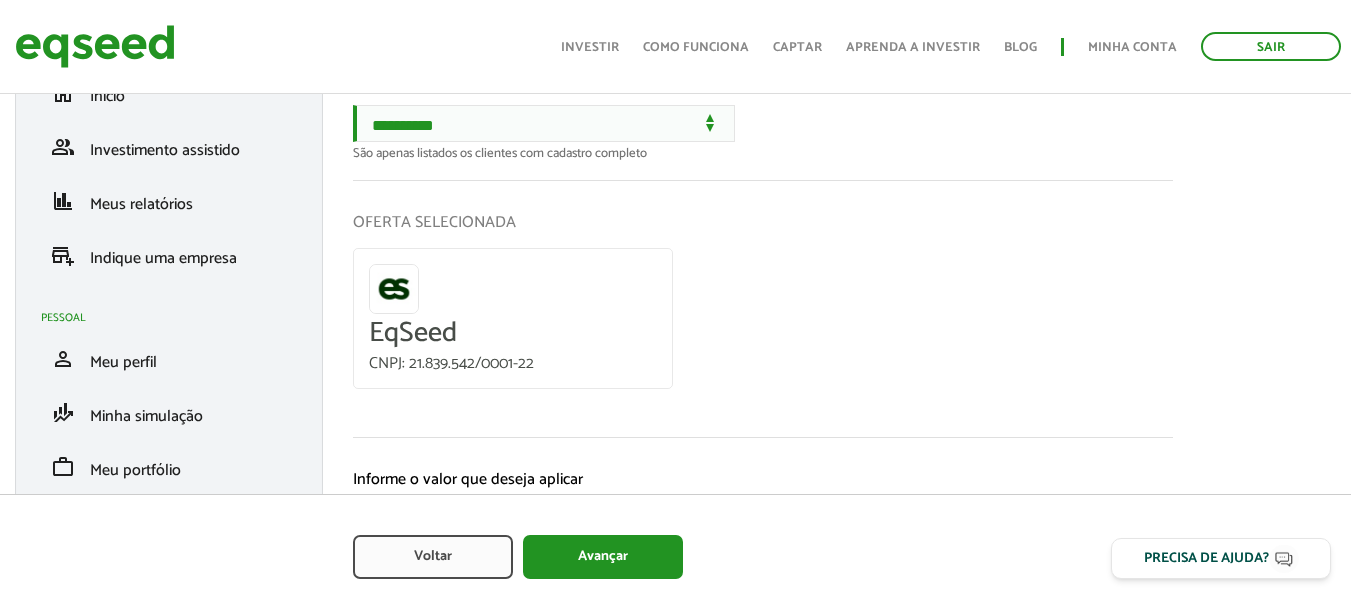 scroll, scrollTop: 0, scrollLeft: 0, axis: both 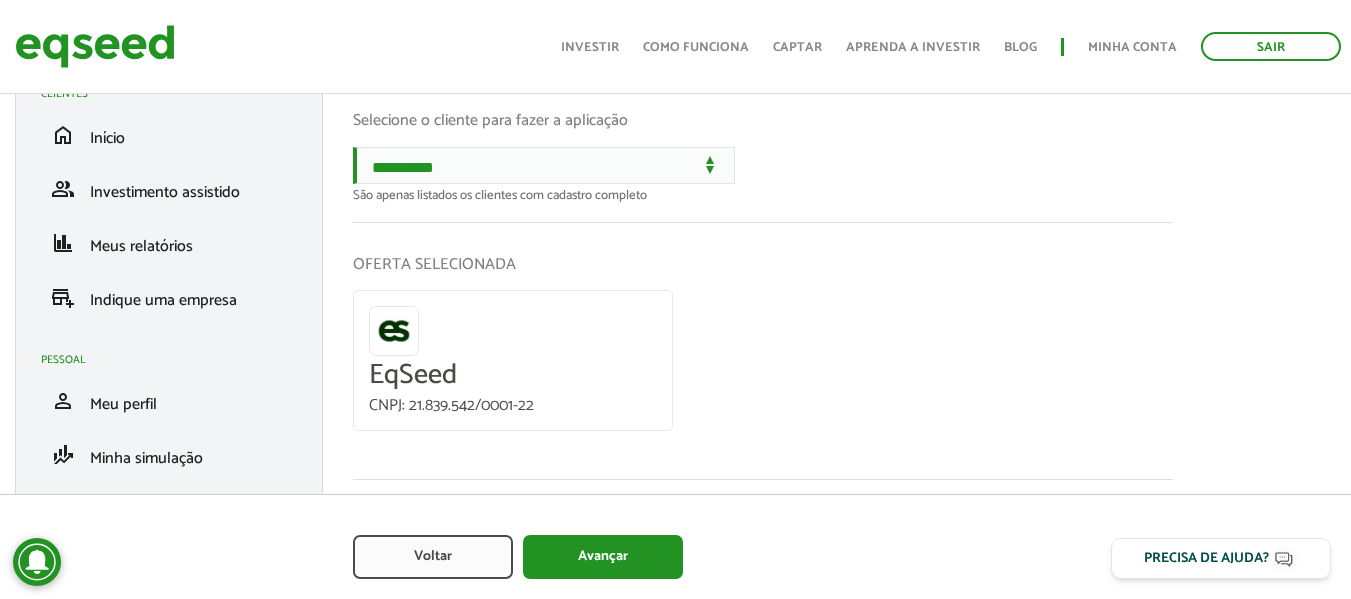 drag, startPoint x: 1355, startPoint y: 206, endPoint x: 1362, endPoint y: 274, distance: 68.359344 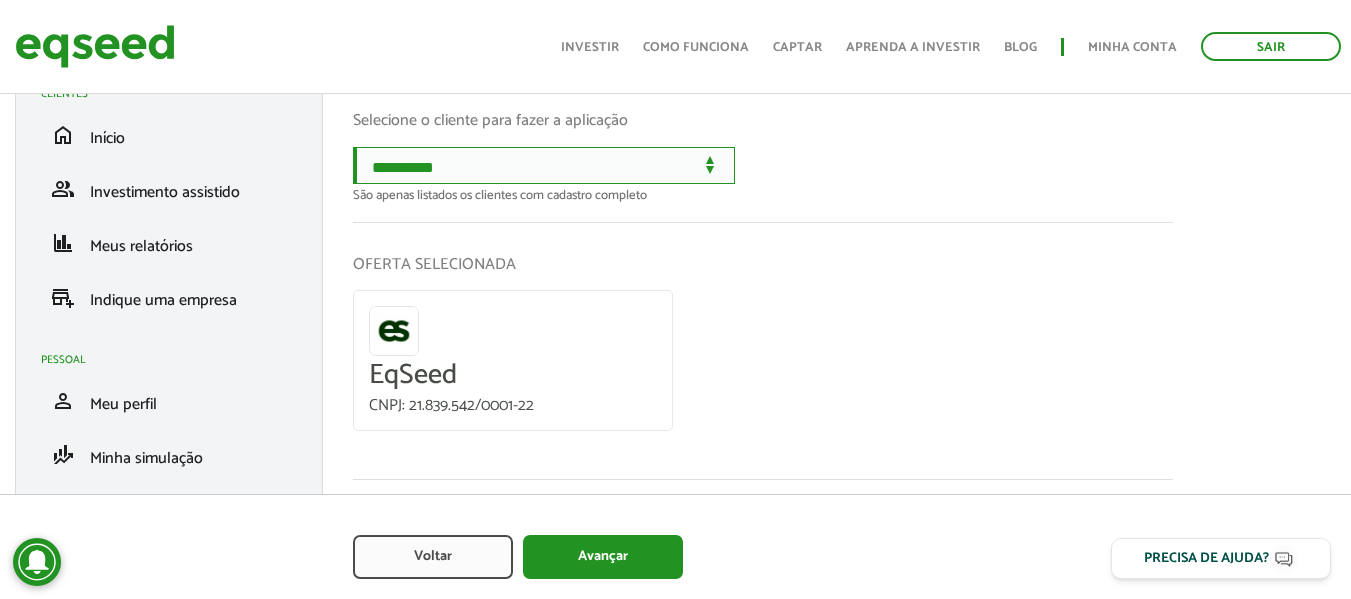 click on "**********" at bounding box center (544, 165) 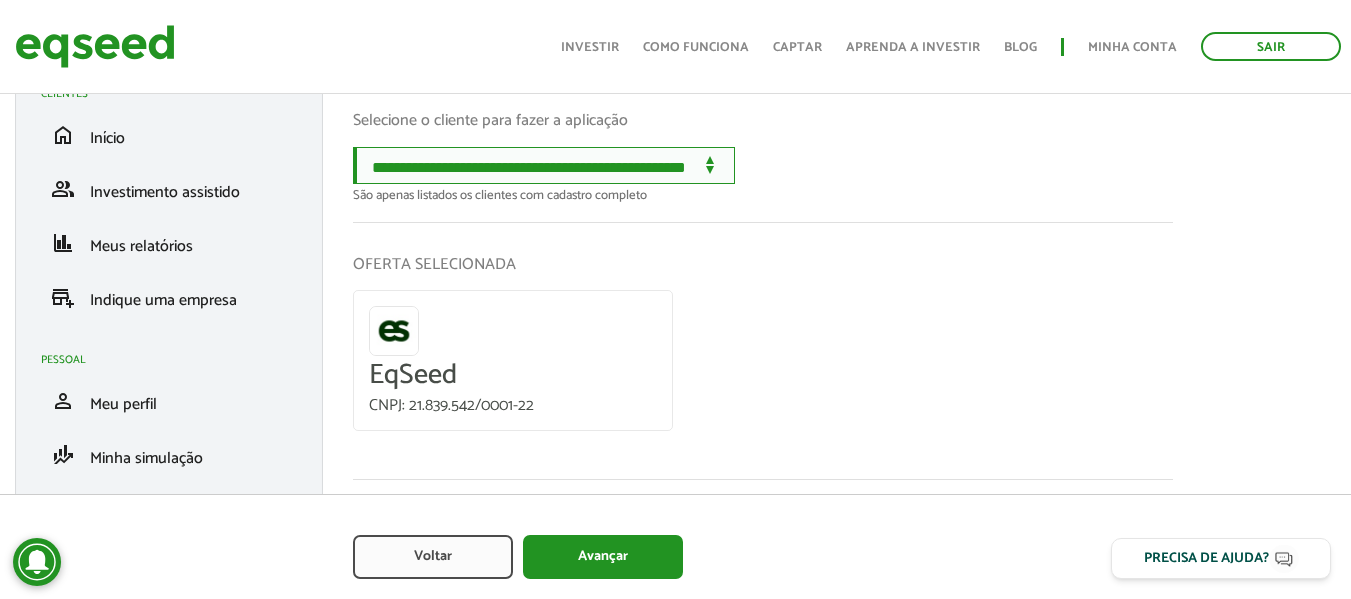 click on "**********" at bounding box center [544, 165] 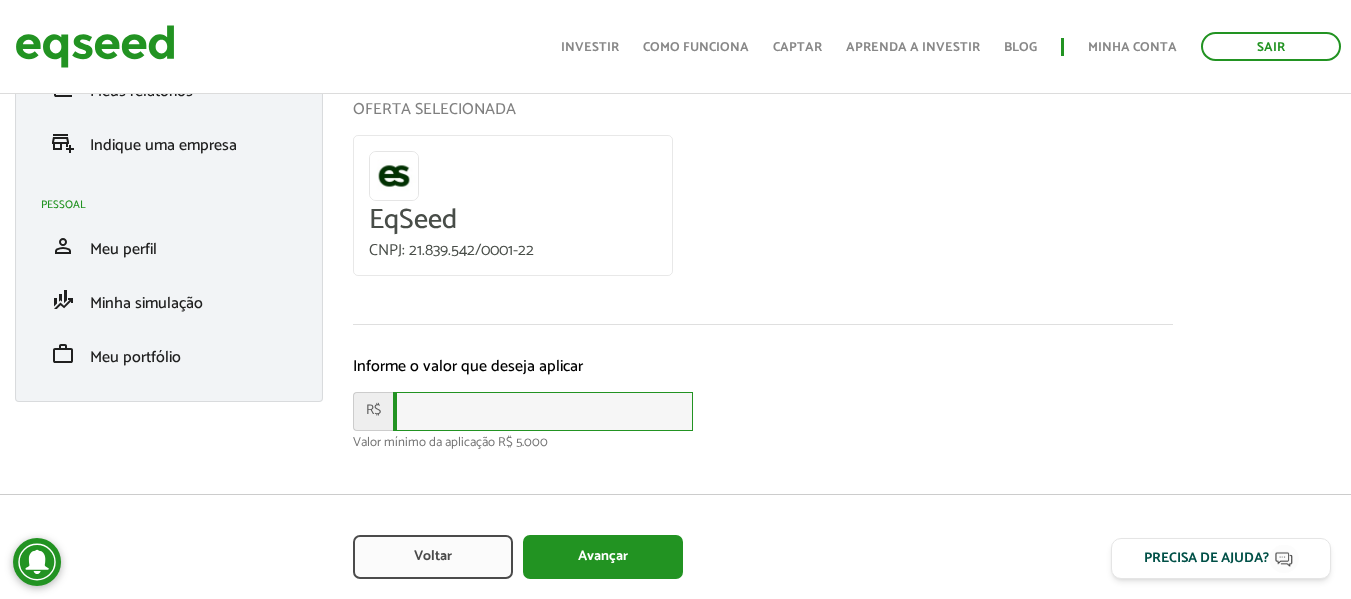 click at bounding box center (543, 411) 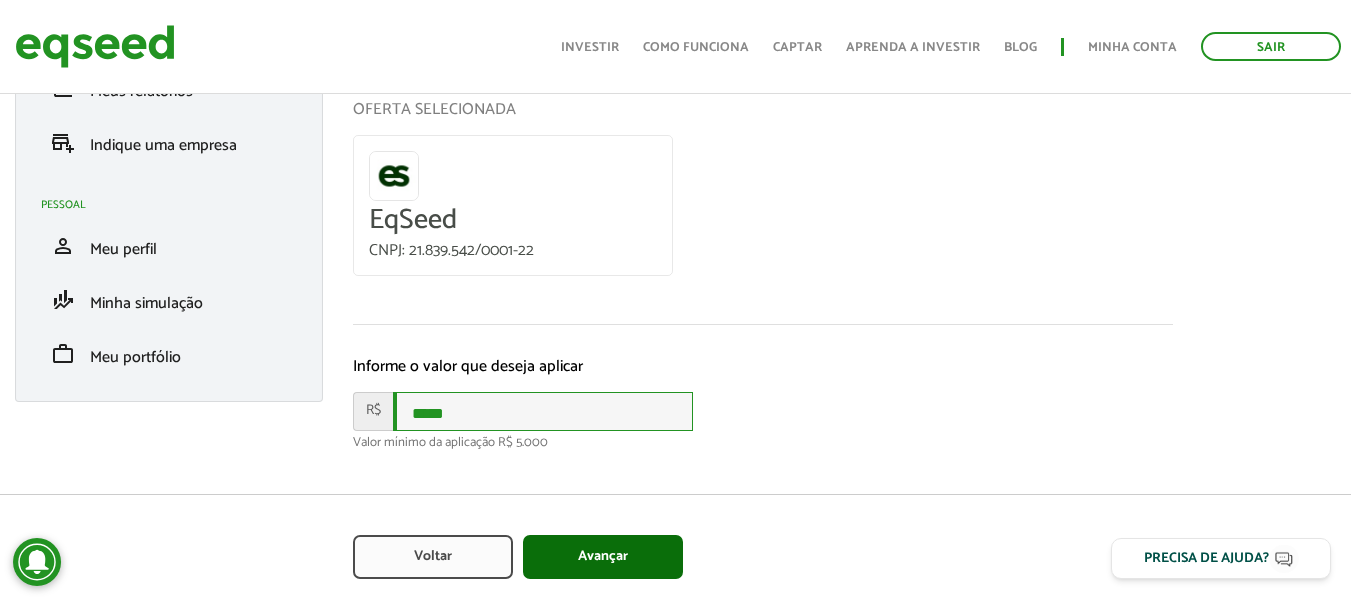 type on "*****" 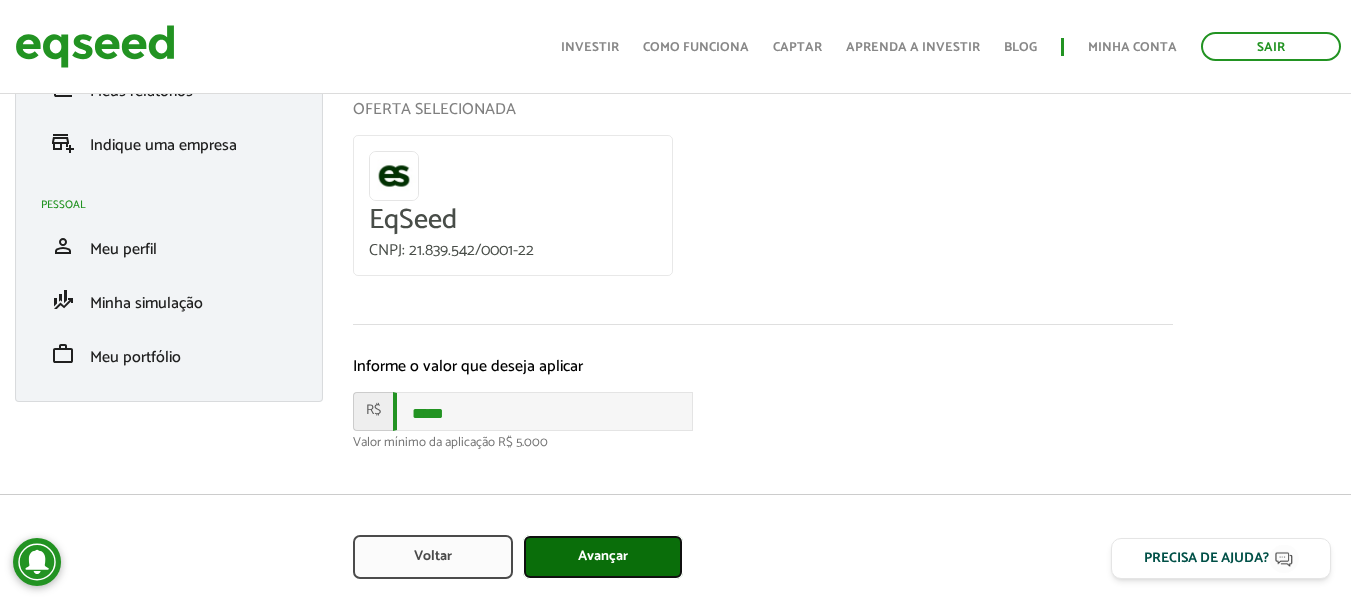 click on "Avançar" at bounding box center (603, 557) 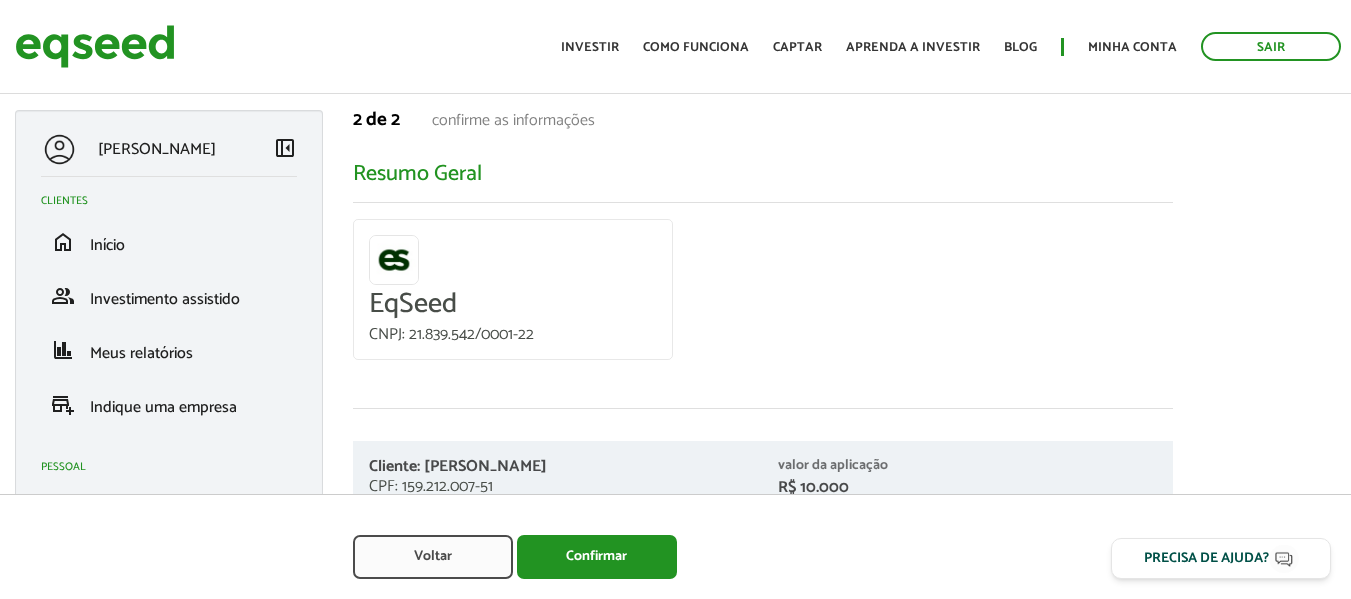scroll, scrollTop: 0, scrollLeft: 0, axis: both 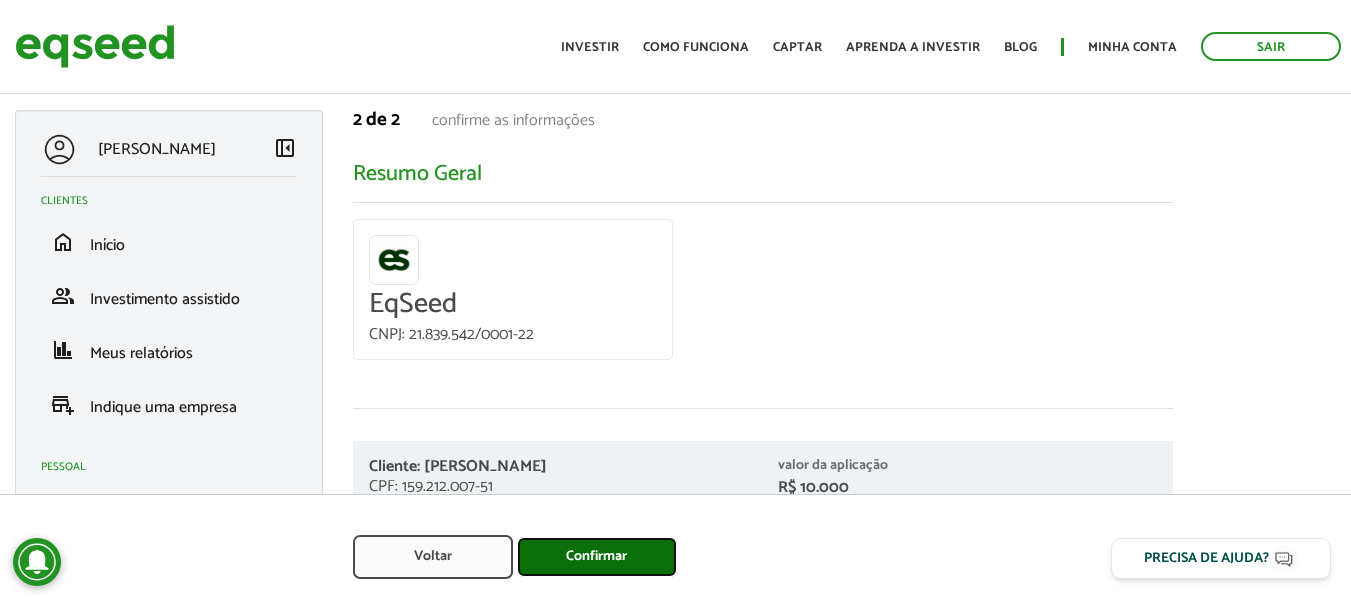 click on "Confirmar" at bounding box center [597, 557] 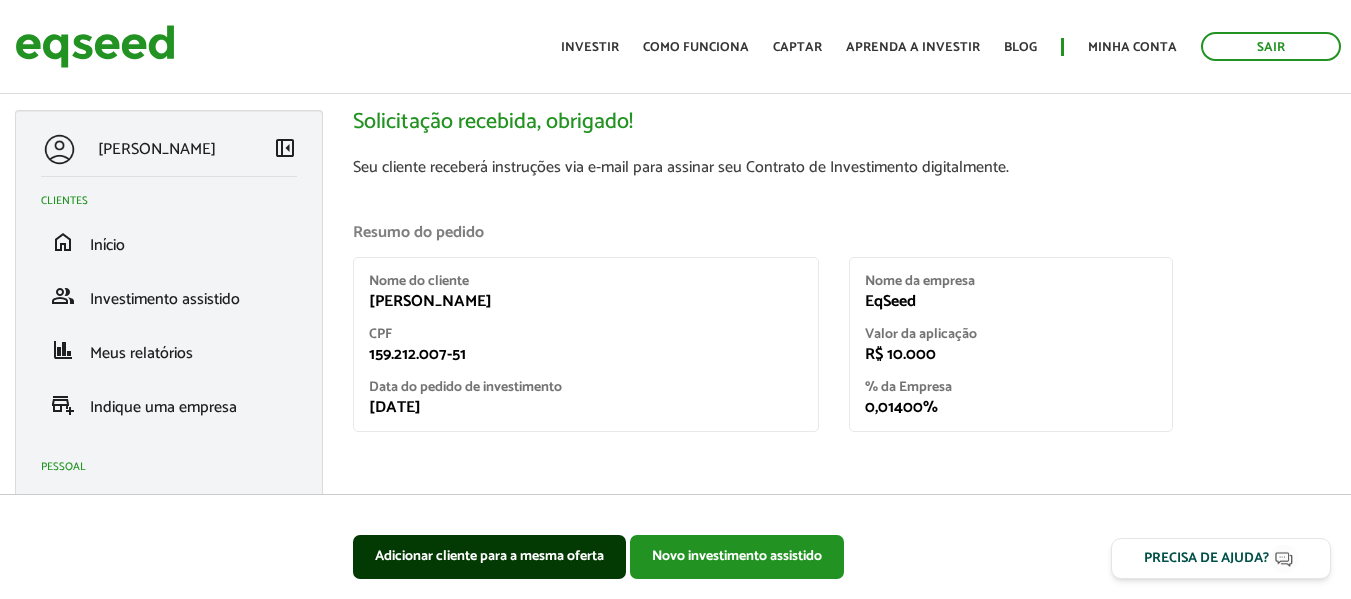 scroll, scrollTop: 0, scrollLeft: 0, axis: both 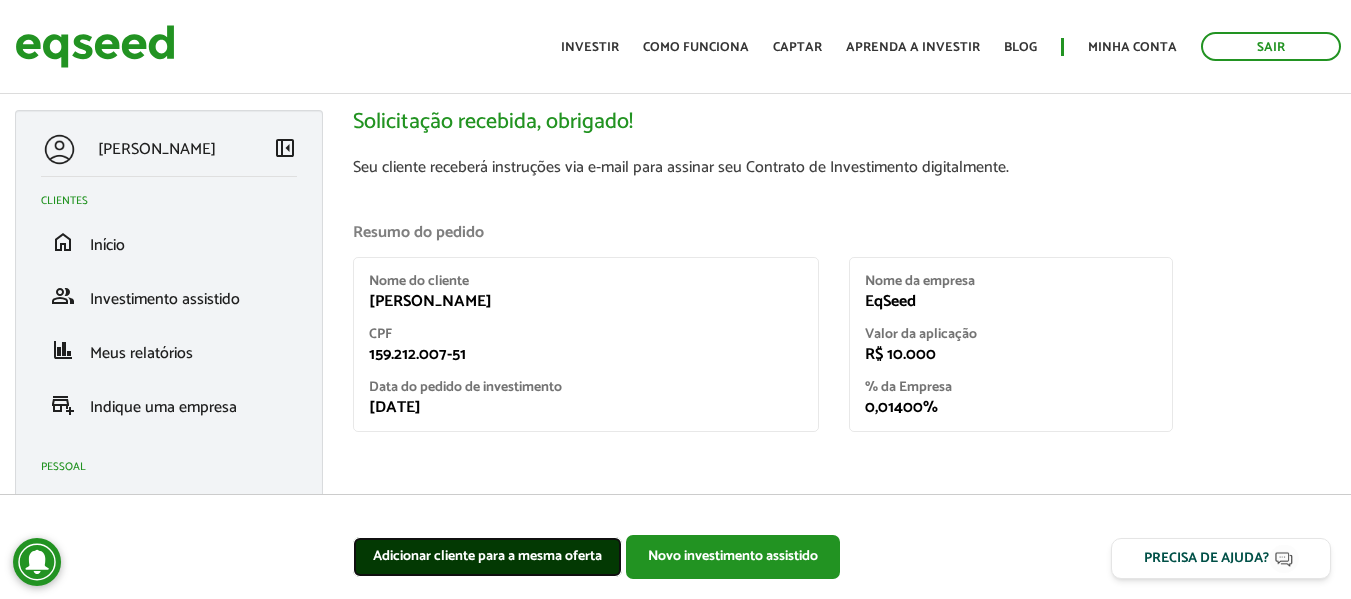 click on "Adicionar cliente para a mesma oferta" at bounding box center [487, 557] 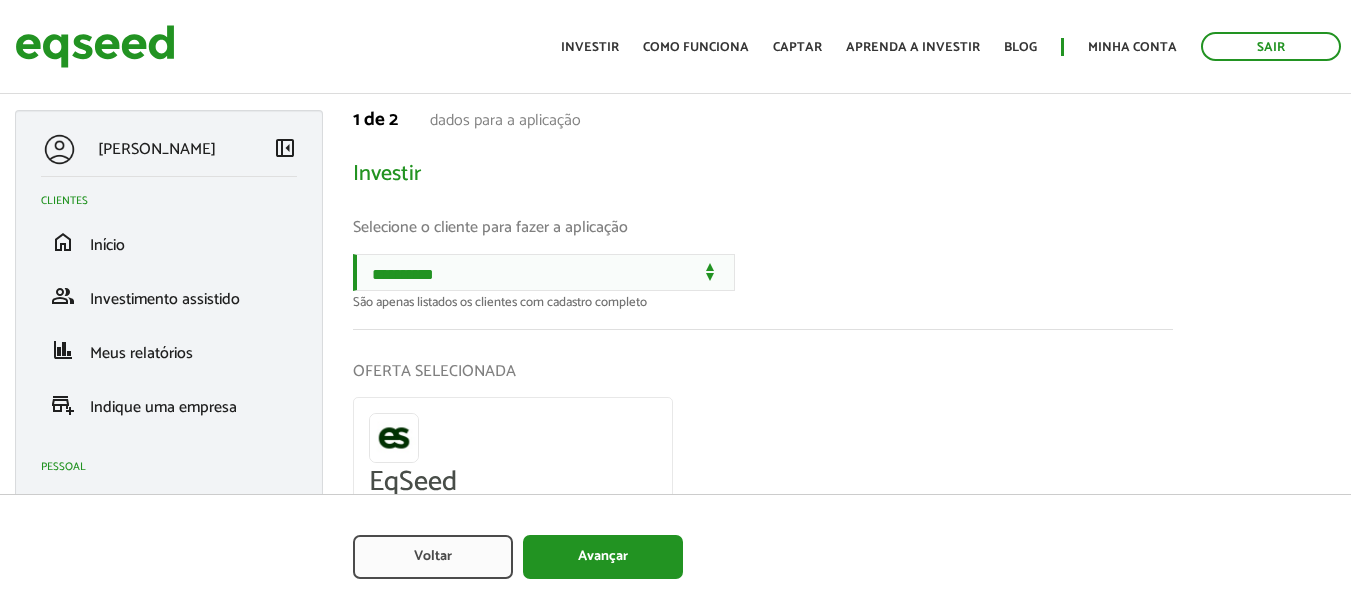 scroll, scrollTop: 0, scrollLeft: 0, axis: both 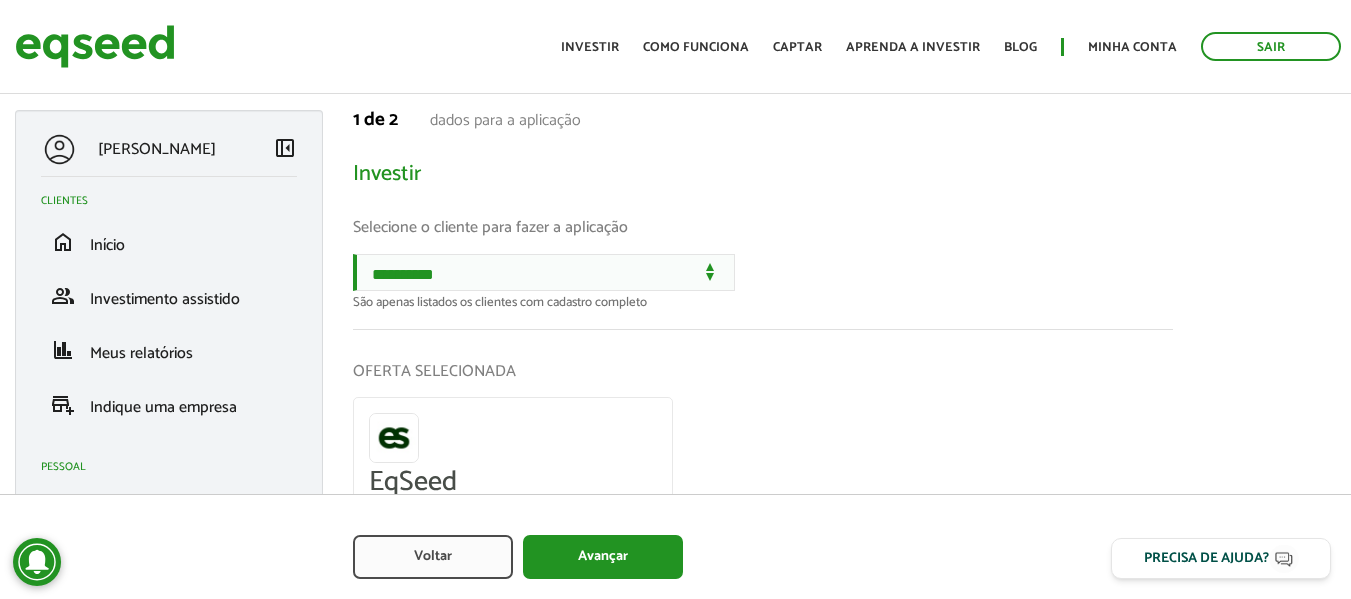 select on "******" 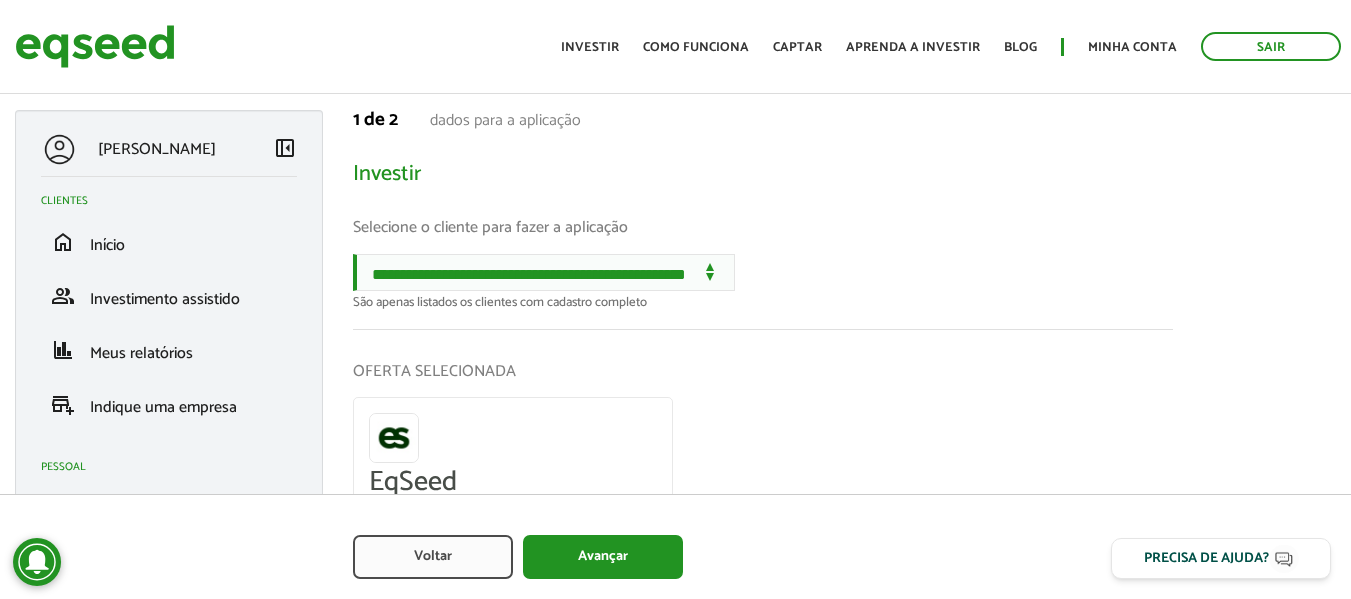 click on "**********" at bounding box center (544, 272) 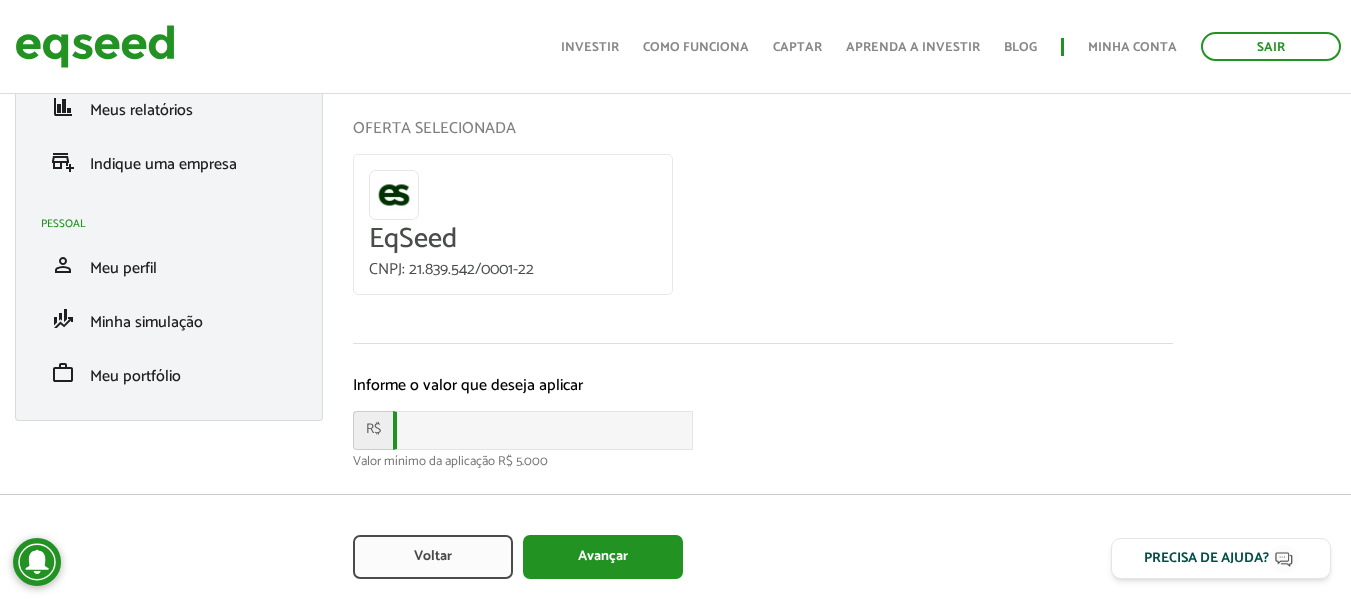 scroll, scrollTop: 284, scrollLeft: 0, axis: vertical 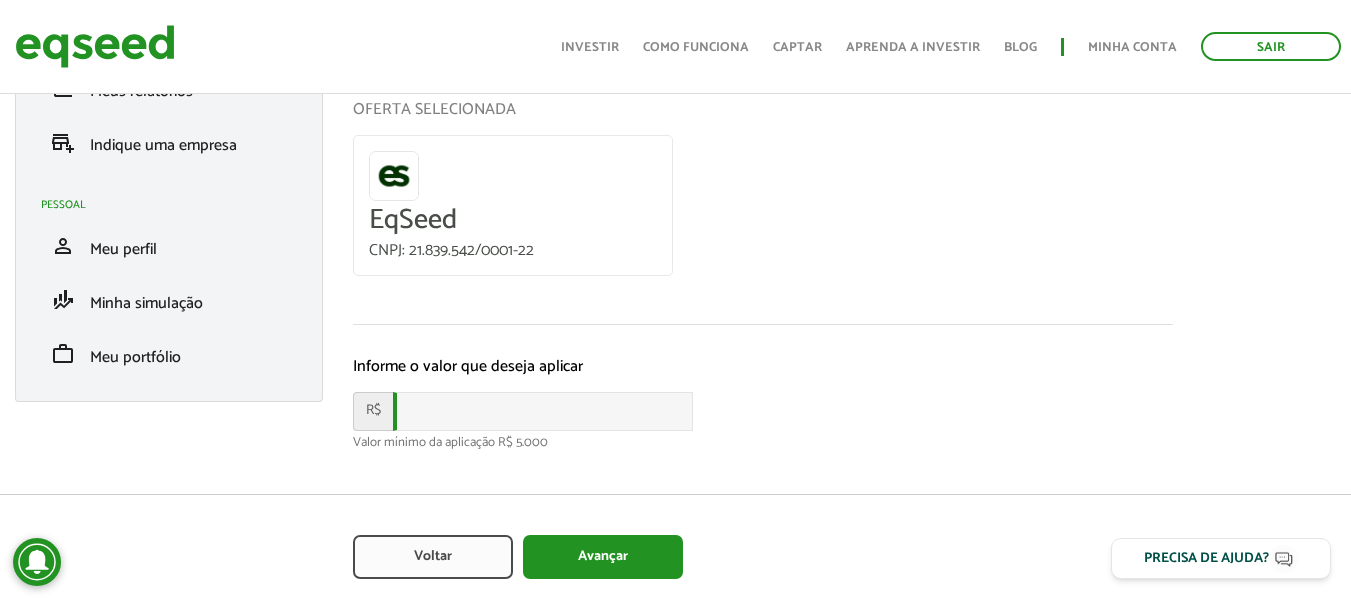 click on "Informe o valor que deseja aplicar" at bounding box center [763, 366] 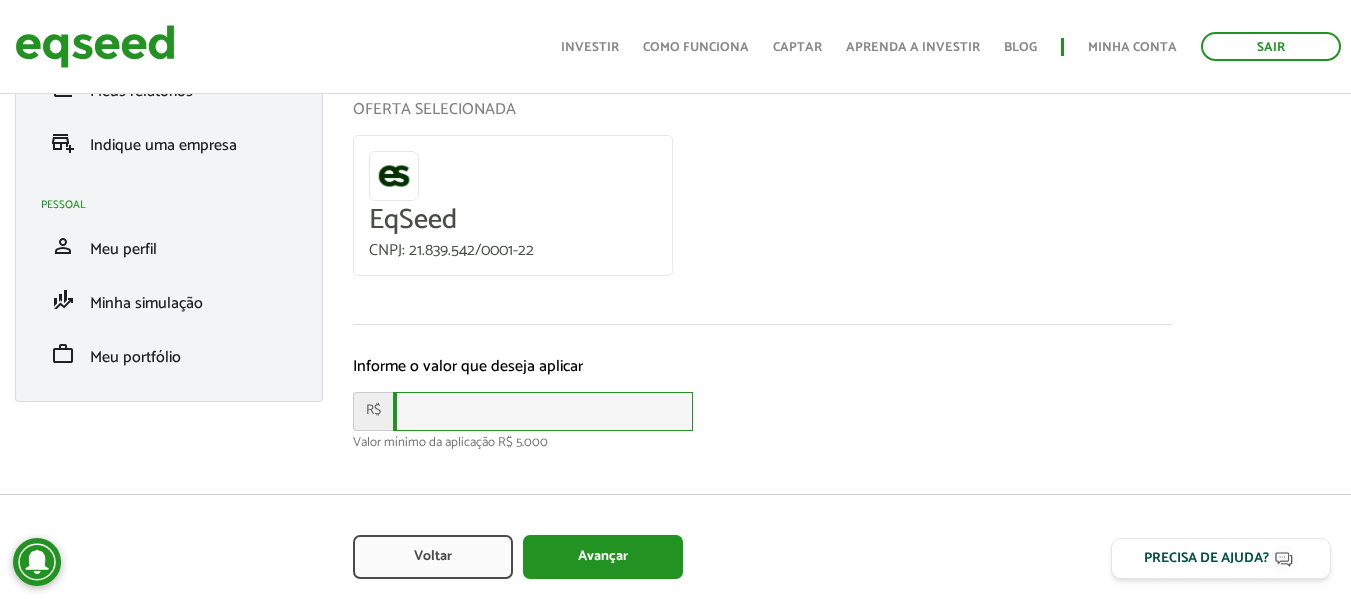click at bounding box center [543, 411] 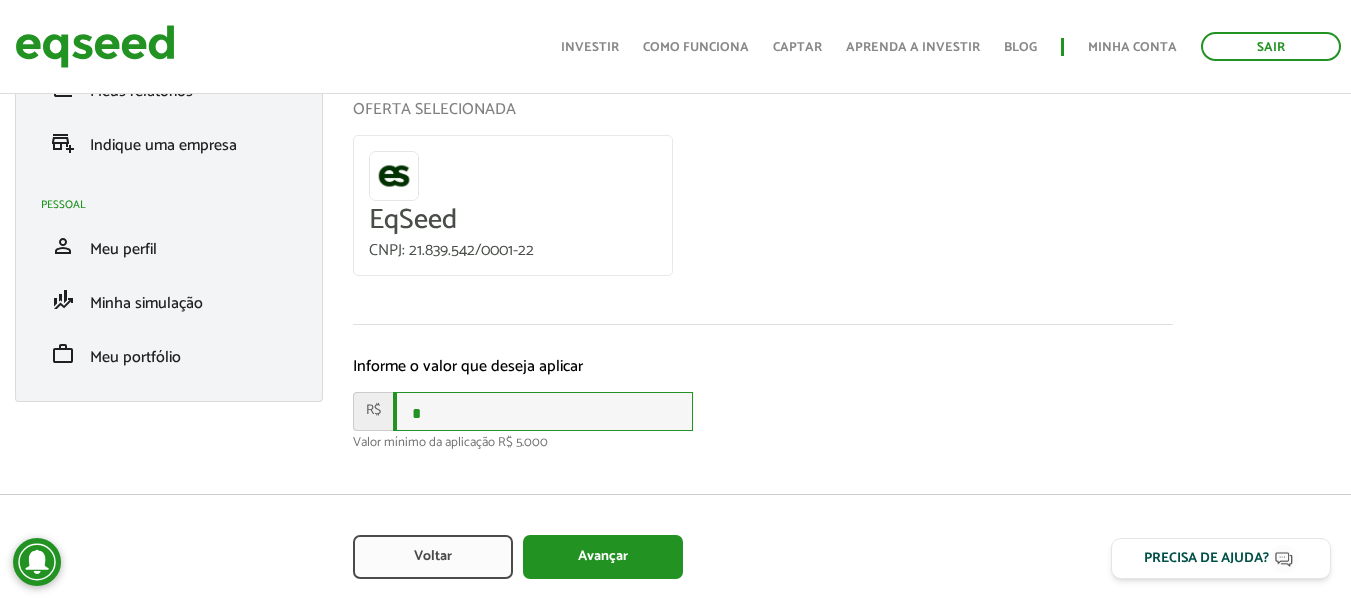 type on "****" 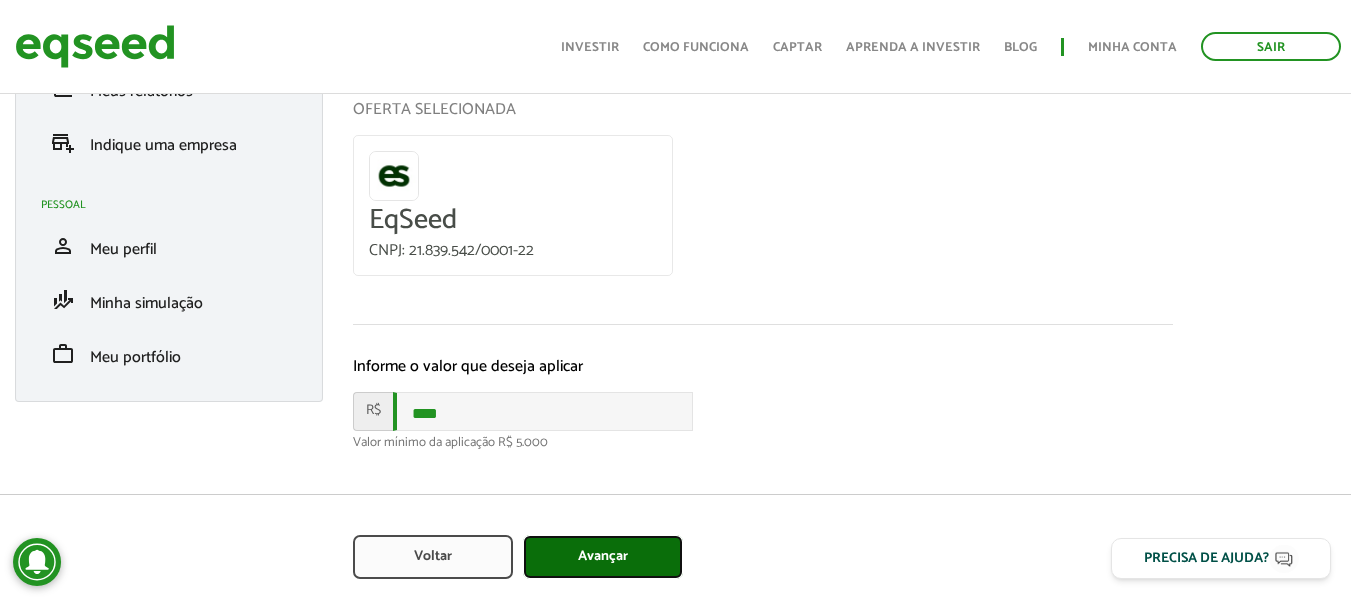 click on "Avançar" at bounding box center (603, 557) 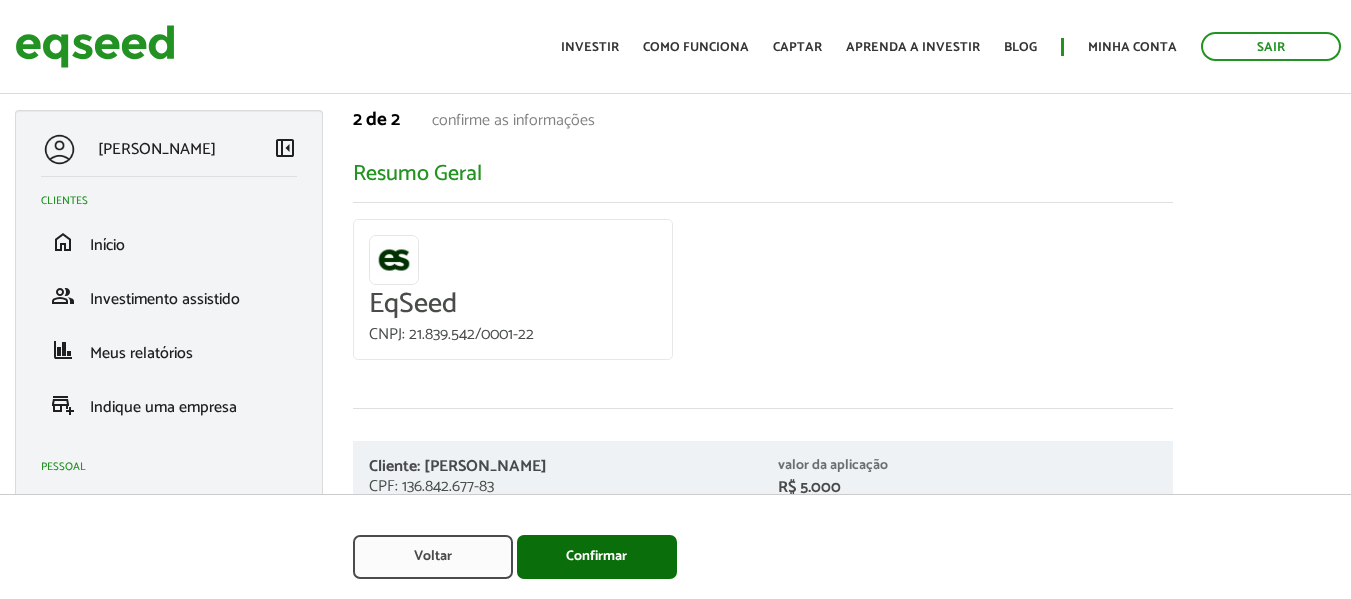 scroll, scrollTop: 0, scrollLeft: 0, axis: both 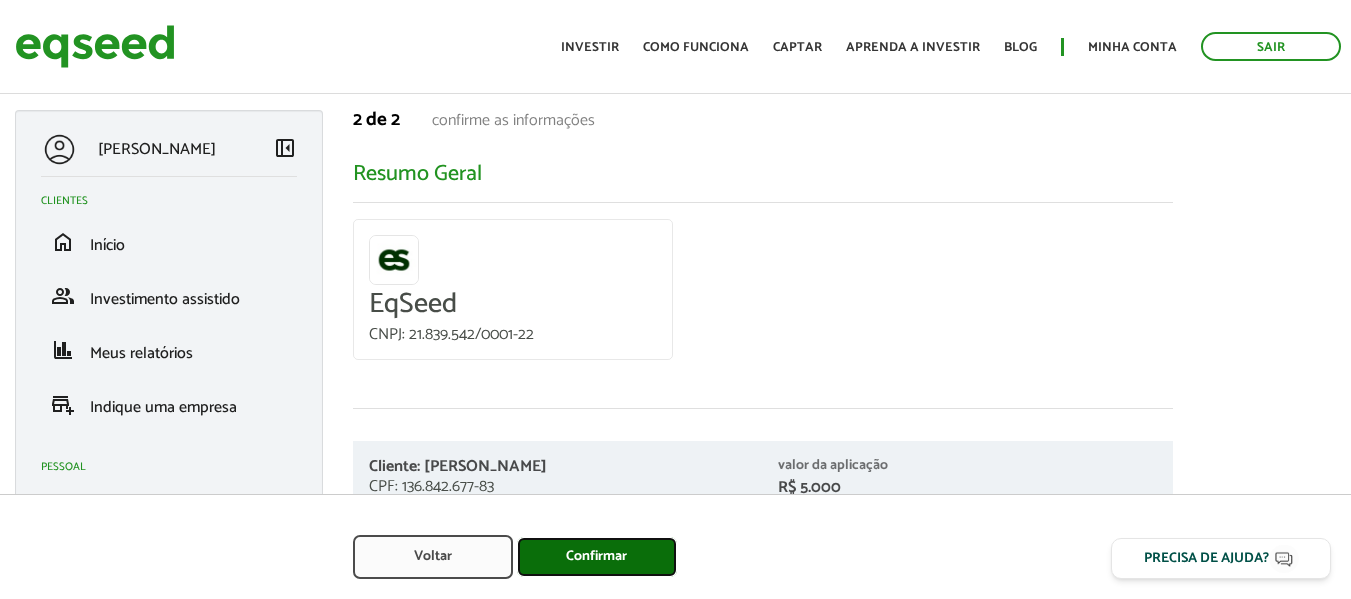 click on "Confirmar" at bounding box center (597, 557) 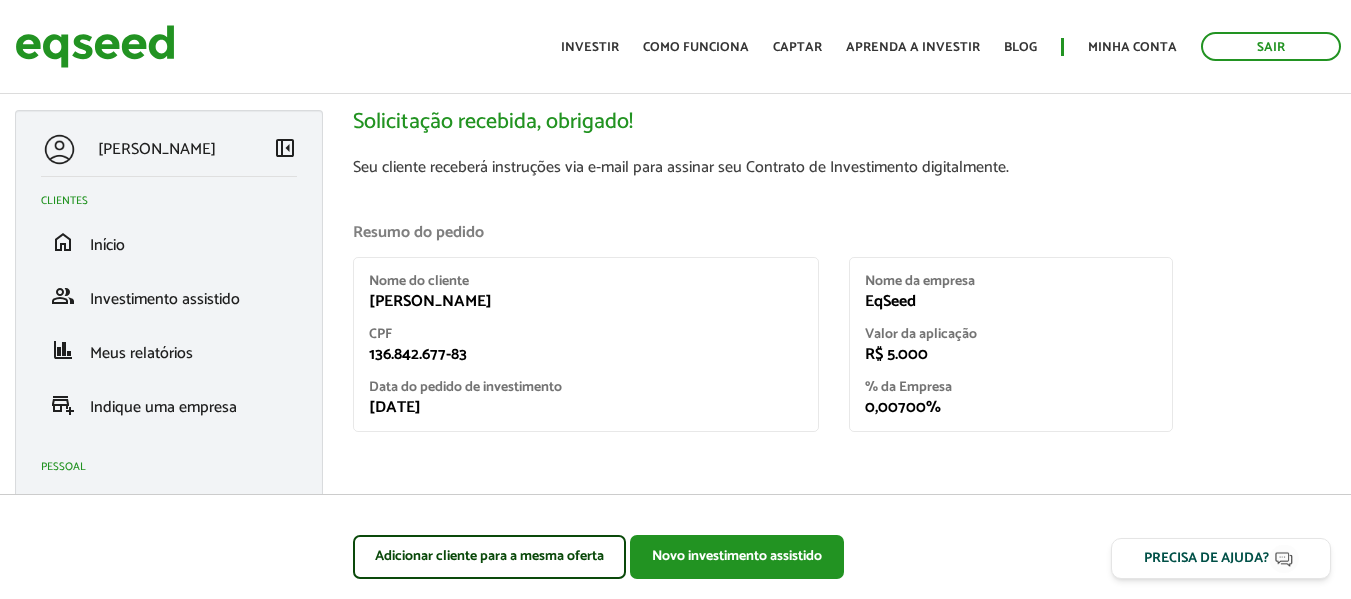 scroll, scrollTop: 0, scrollLeft: 0, axis: both 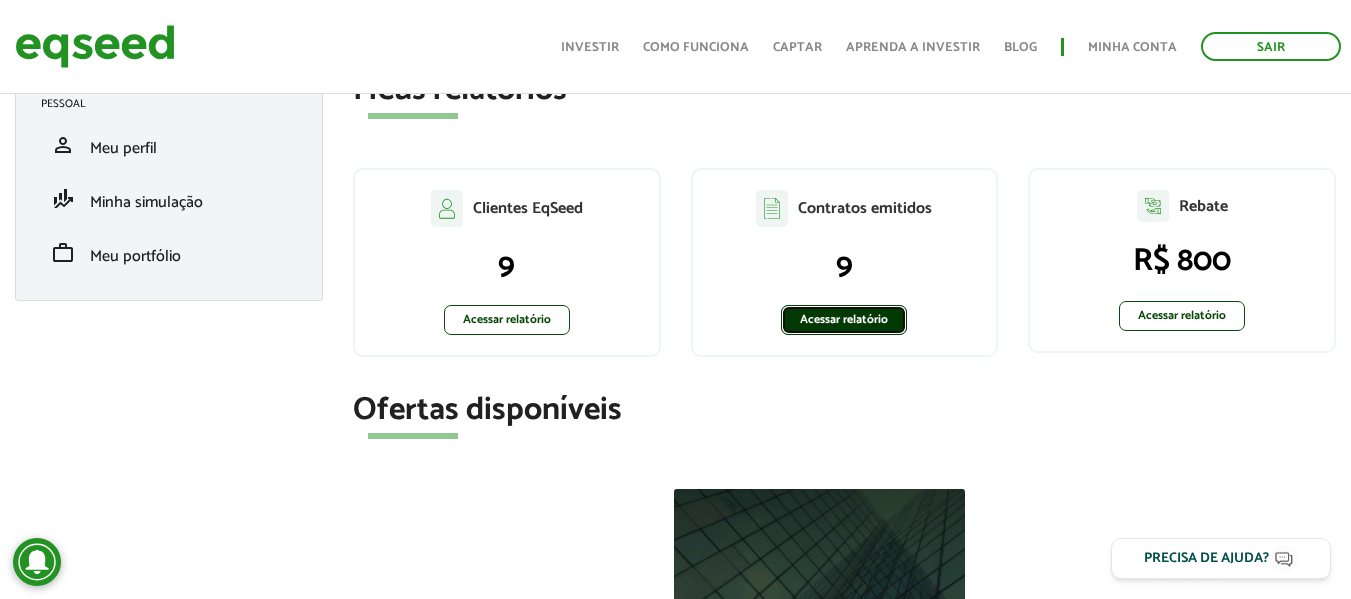 click on "Acessar relatório" at bounding box center [844, 320] 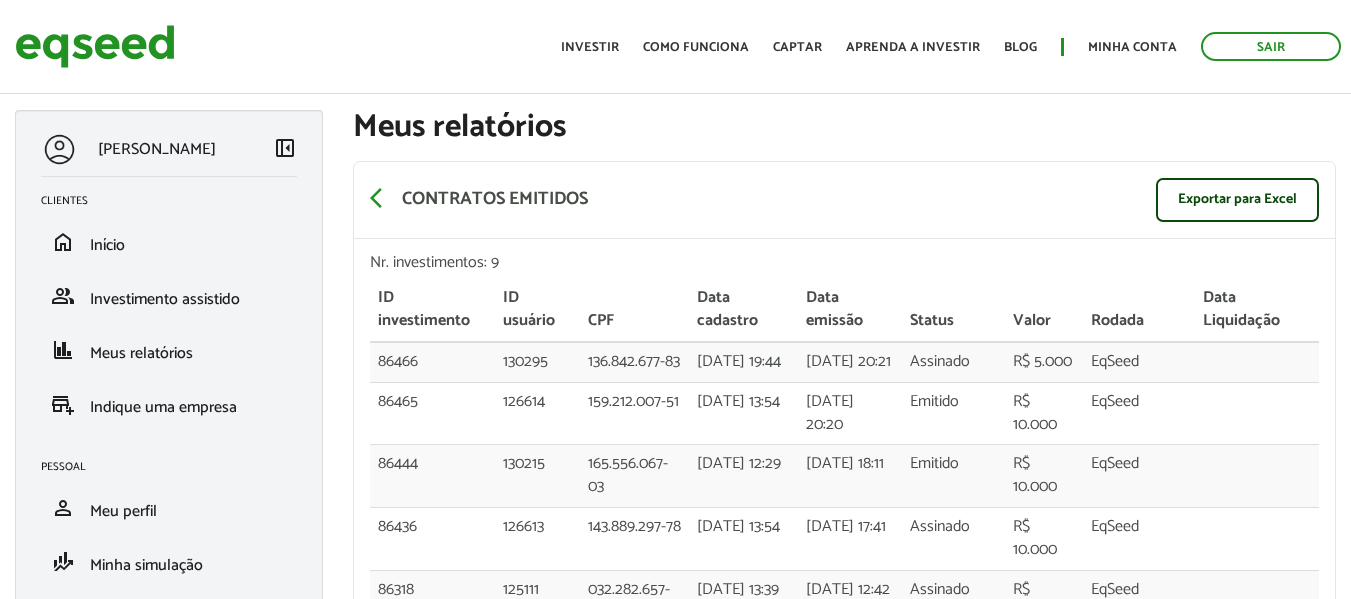 scroll, scrollTop: 0, scrollLeft: 0, axis: both 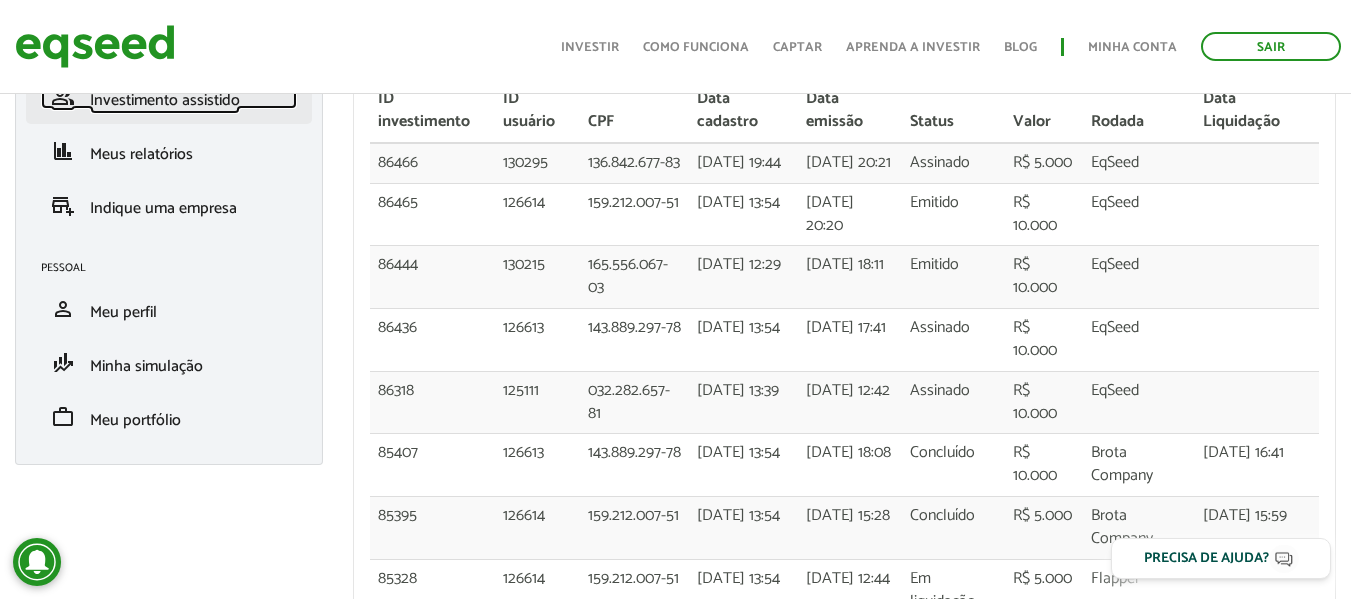 click on "Investimento assistido" at bounding box center (165, 100) 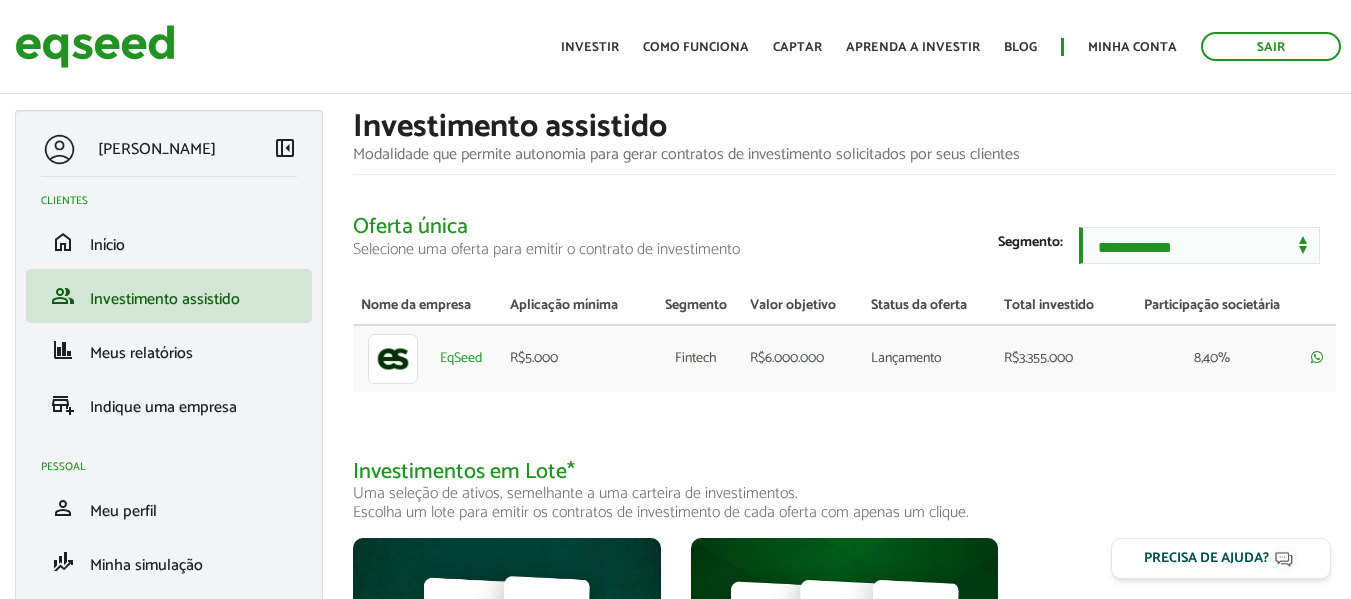 scroll, scrollTop: 0, scrollLeft: 0, axis: both 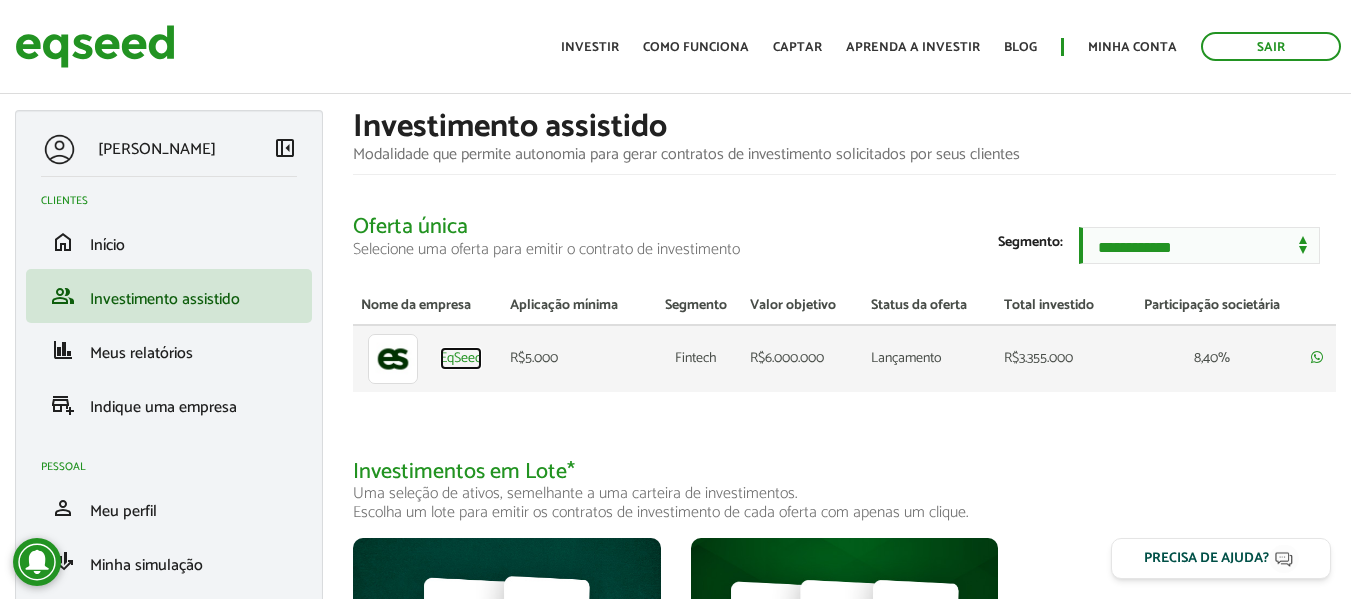 click on "EqSeed" at bounding box center [461, 359] 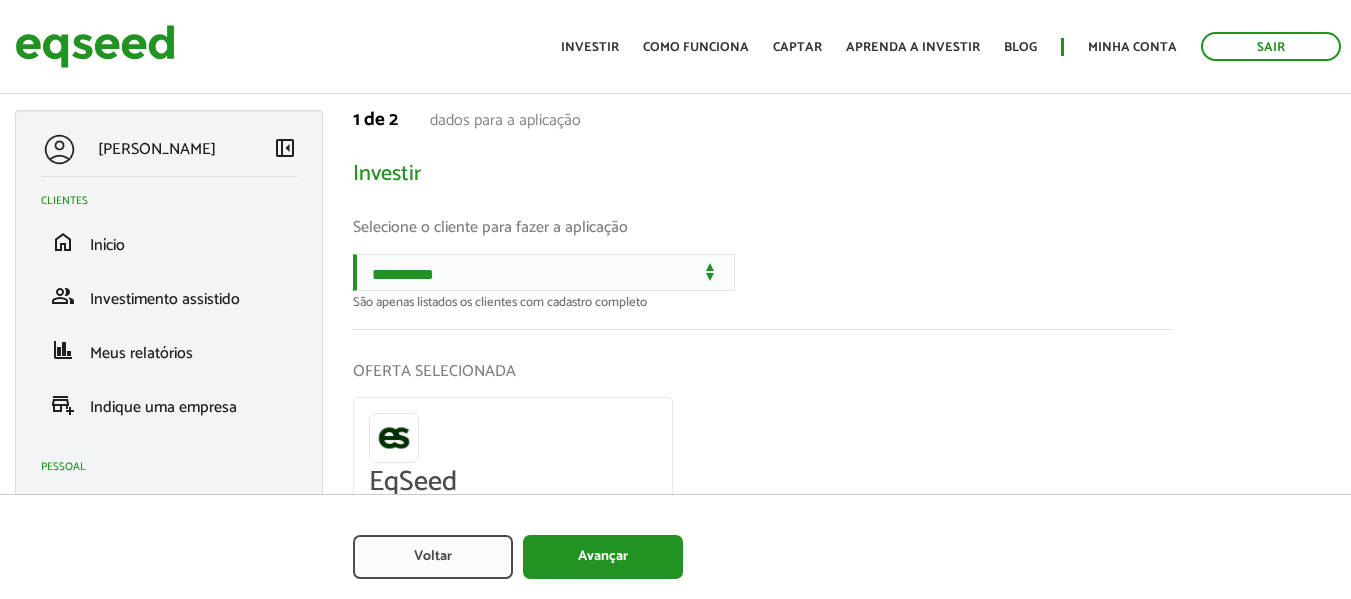 scroll, scrollTop: 0, scrollLeft: 0, axis: both 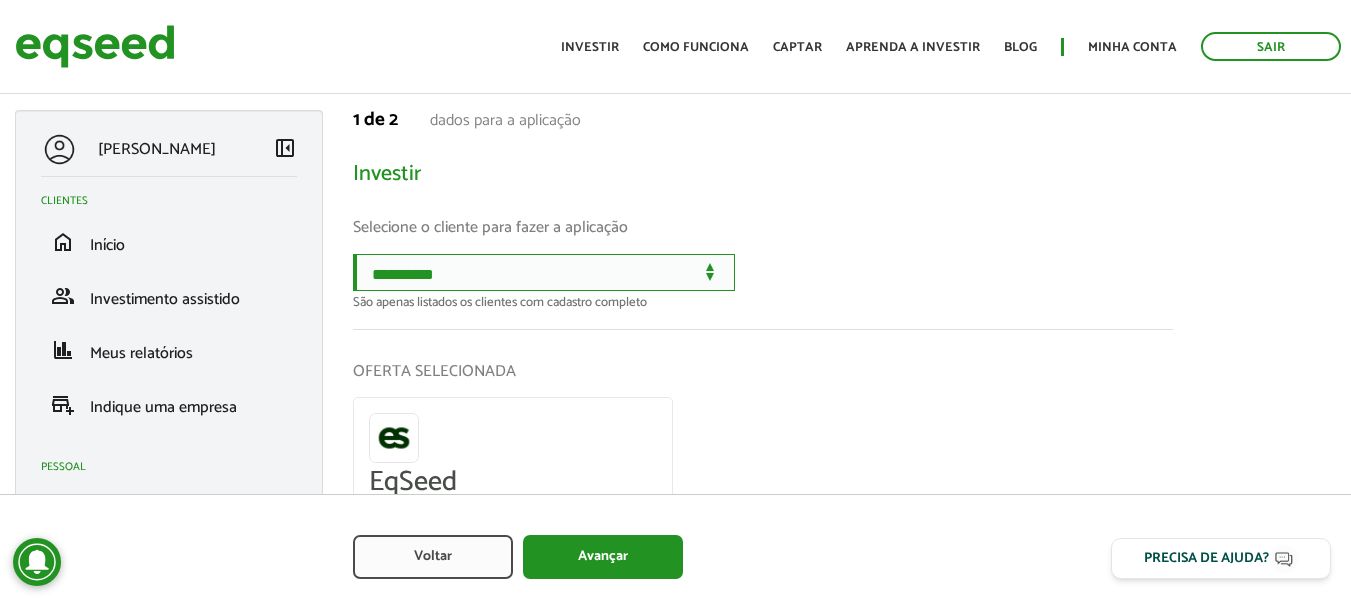 click on "**********" at bounding box center [544, 272] 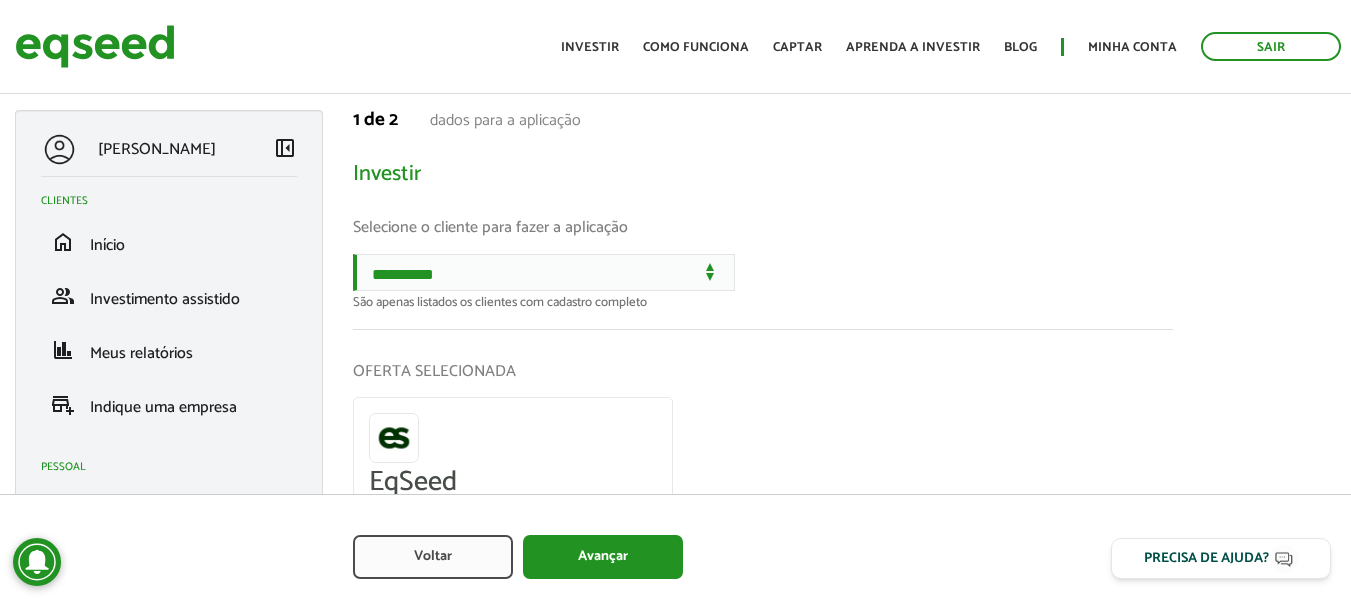 click on "Investir" at bounding box center (763, 174) 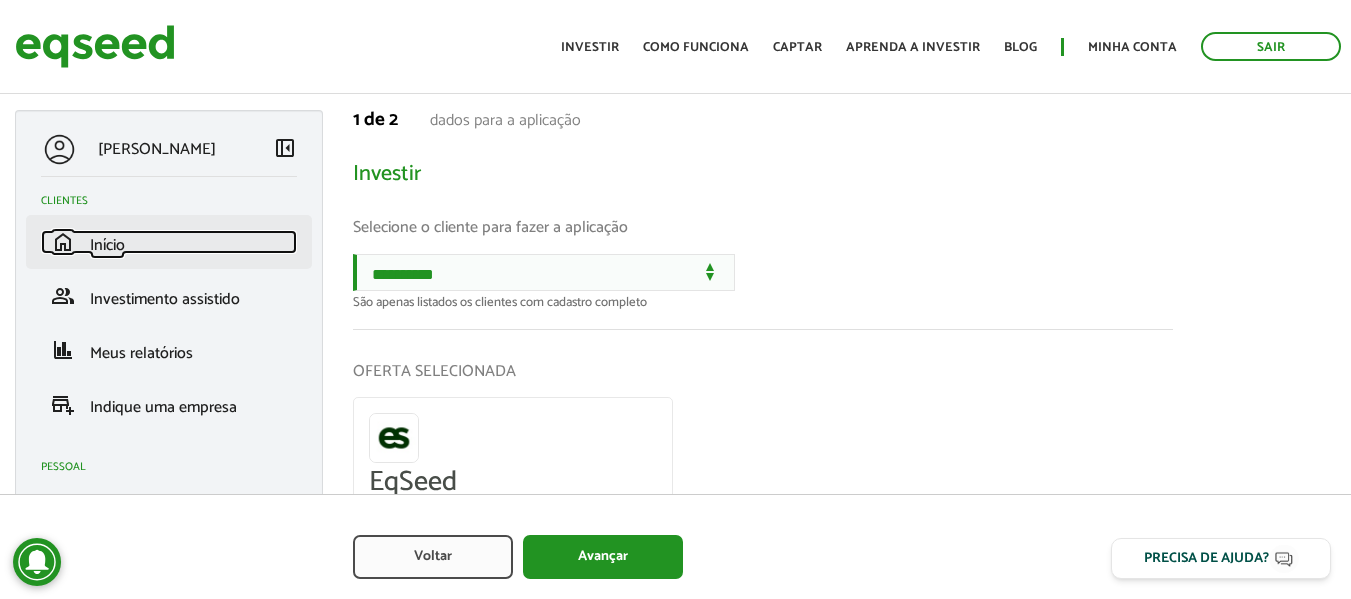 click on "home Início" at bounding box center [169, 242] 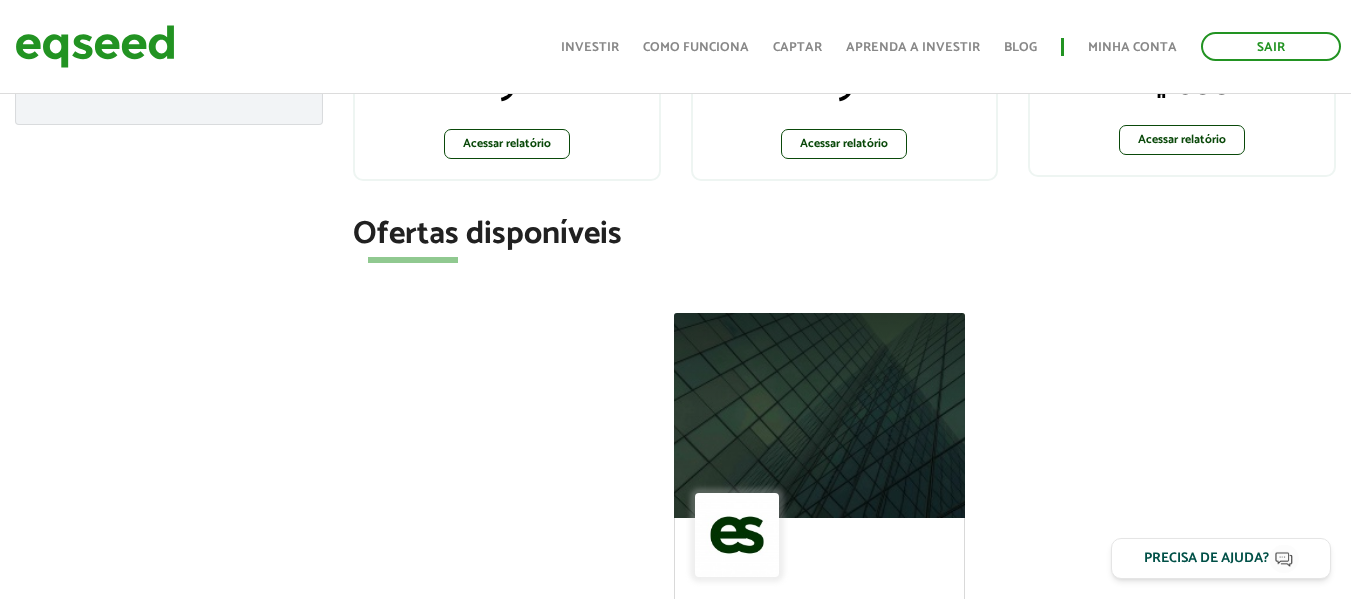 scroll, scrollTop: 555, scrollLeft: 0, axis: vertical 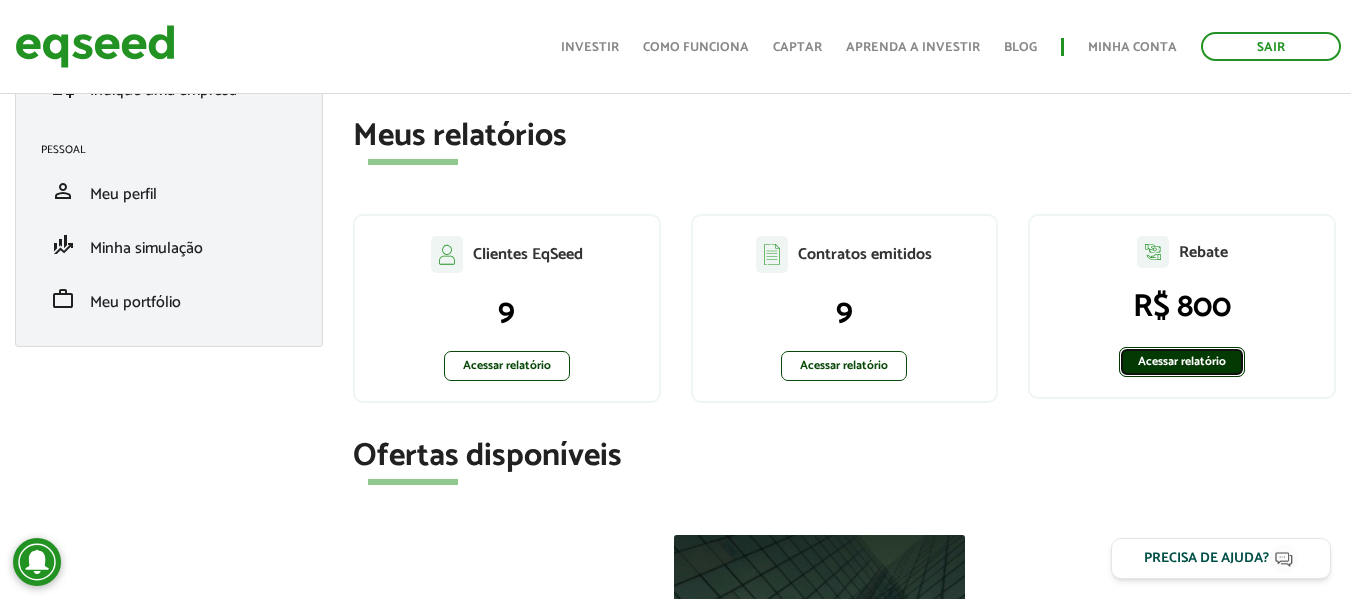 click on "Acessar relatório" at bounding box center [1182, 362] 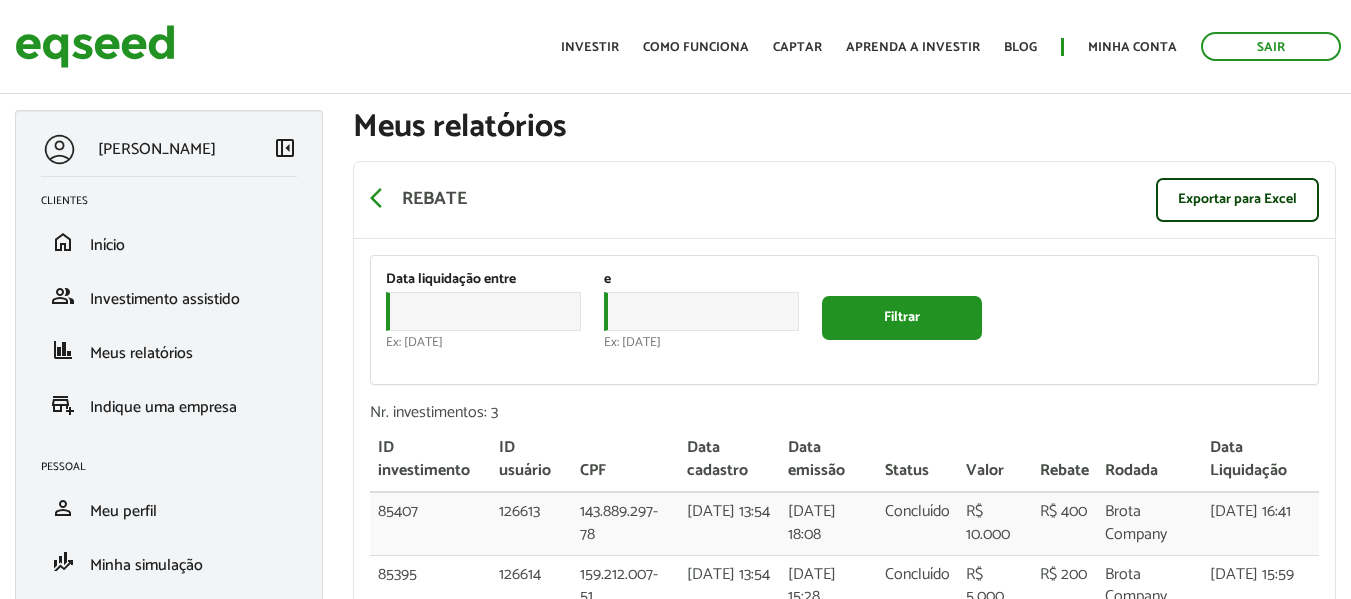 scroll, scrollTop: 0, scrollLeft: 0, axis: both 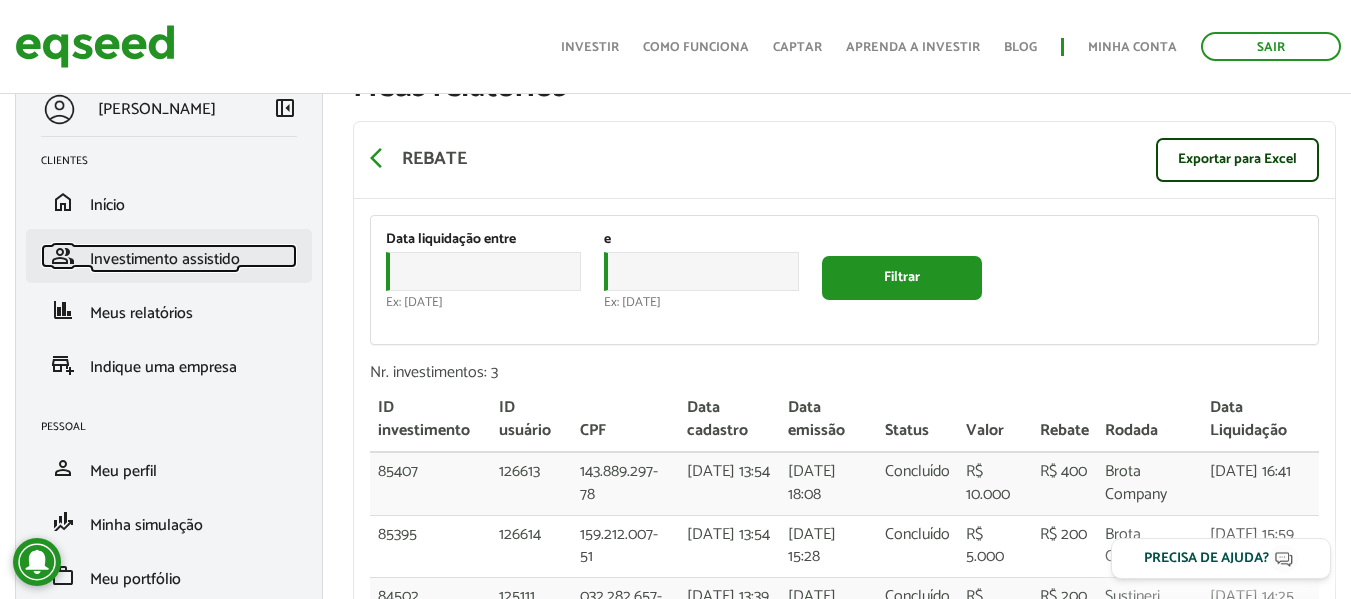 click on "Investimento assistido" at bounding box center (165, 259) 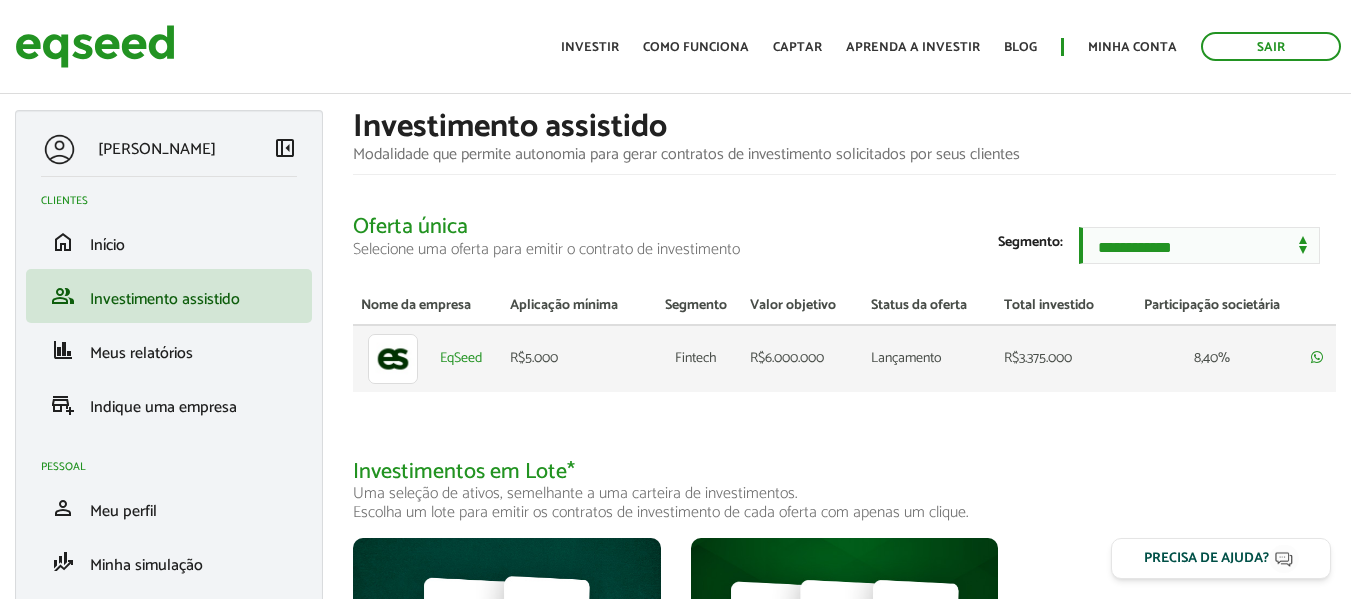 scroll, scrollTop: 0, scrollLeft: 0, axis: both 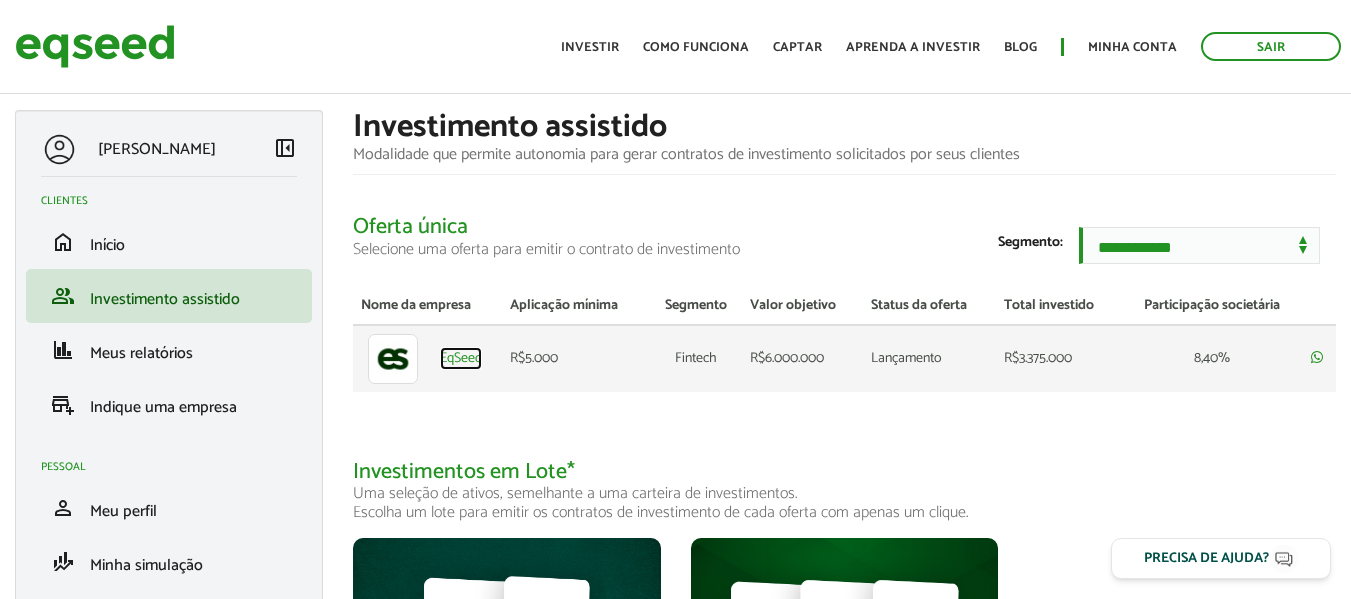 click on "EqSeed" at bounding box center (461, 359) 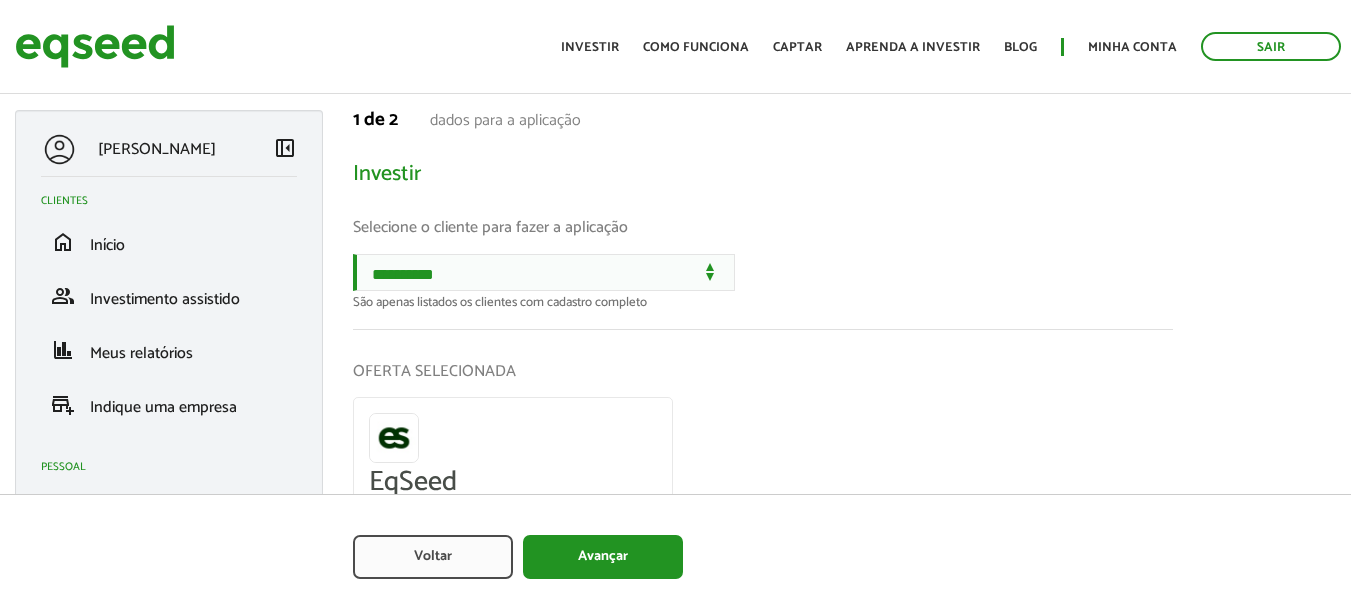 click on "**********" at bounding box center (544, 272) 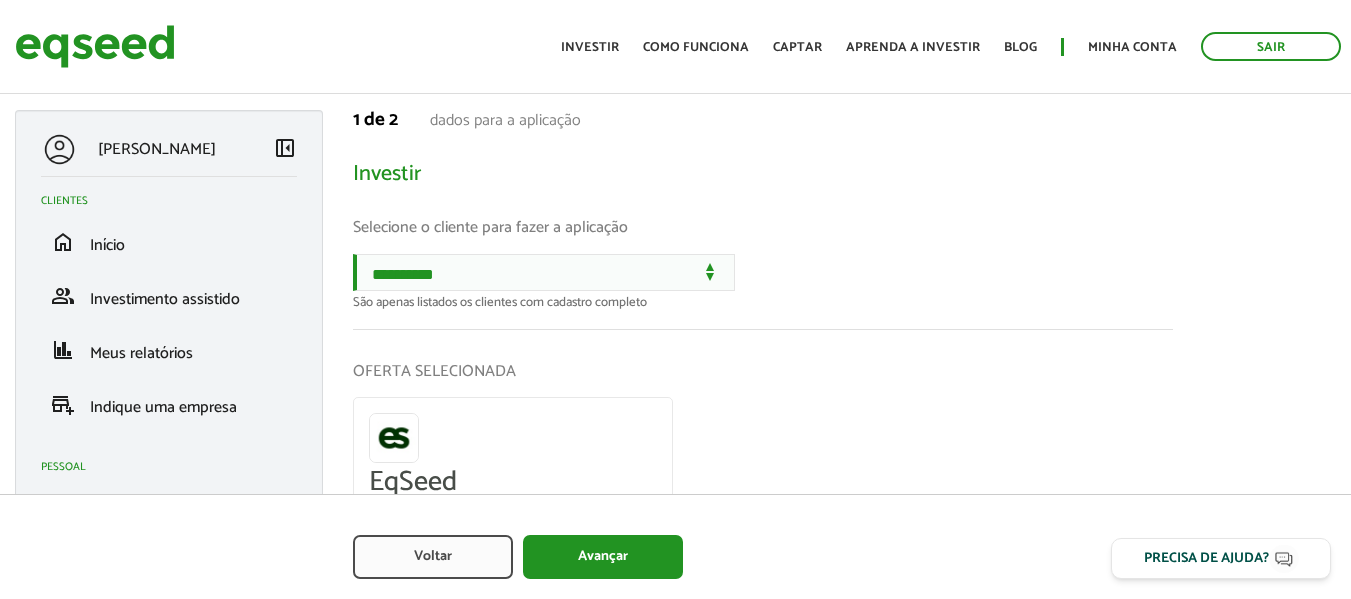 scroll, scrollTop: 0, scrollLeft: 0, axis: both 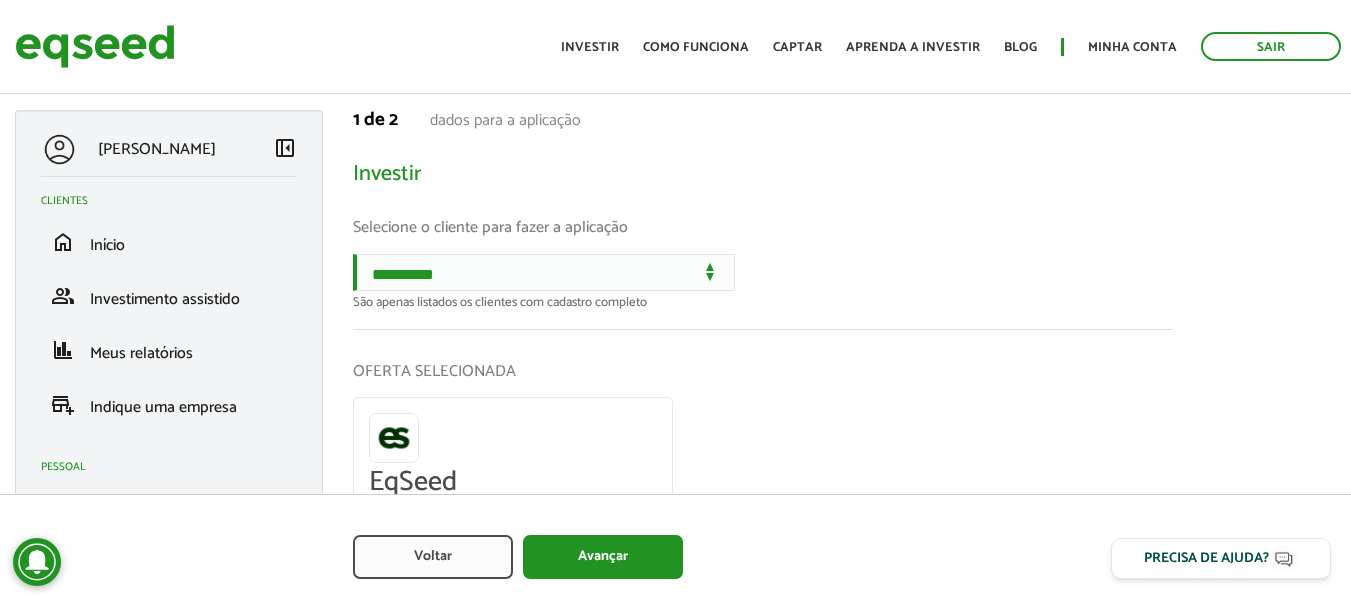 click on "Selecione o cliente para fazer a aplicação" at bounding box center (763, 227) 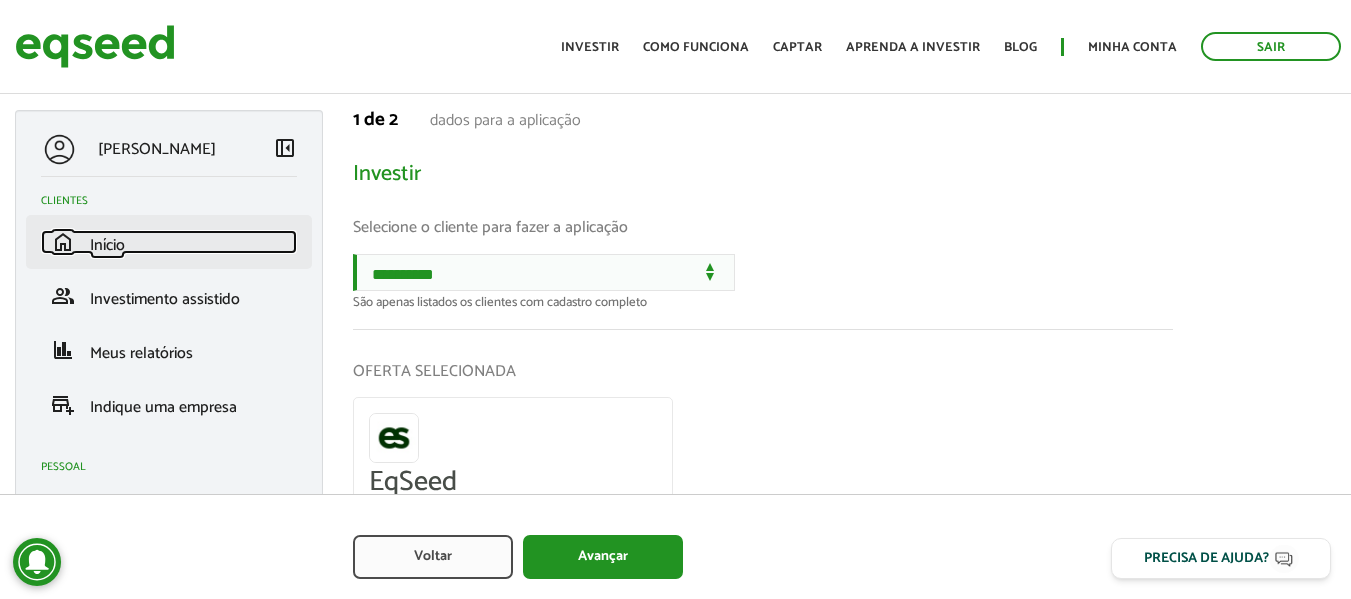 click on "home Início" at bounding box center [169, 242] 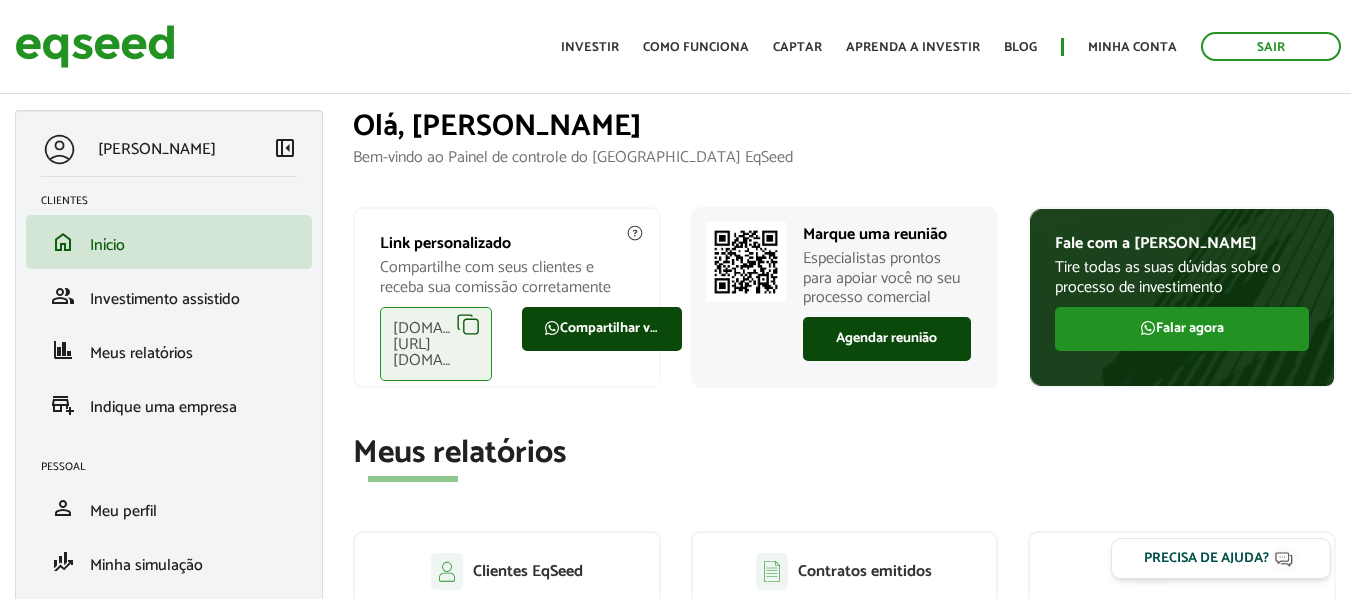 scroll, scrollTop: 0, scrollLeft: 0, axis: both 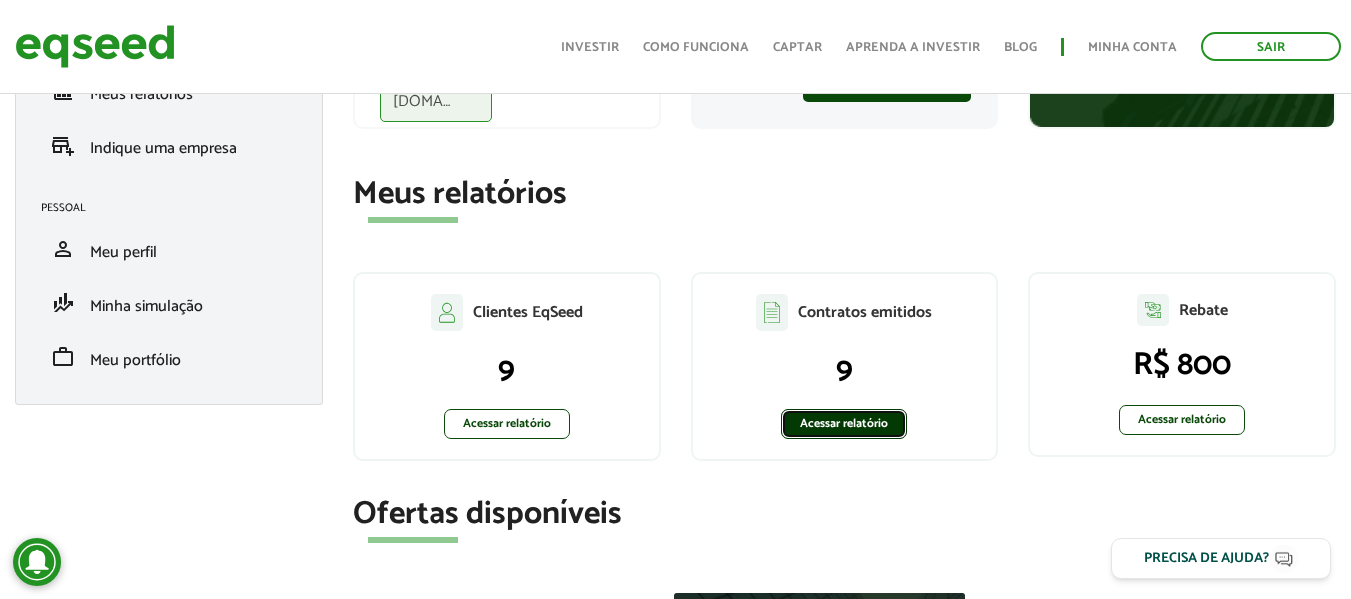 click on "Acessar relatório" at bounding box center (844, 424) 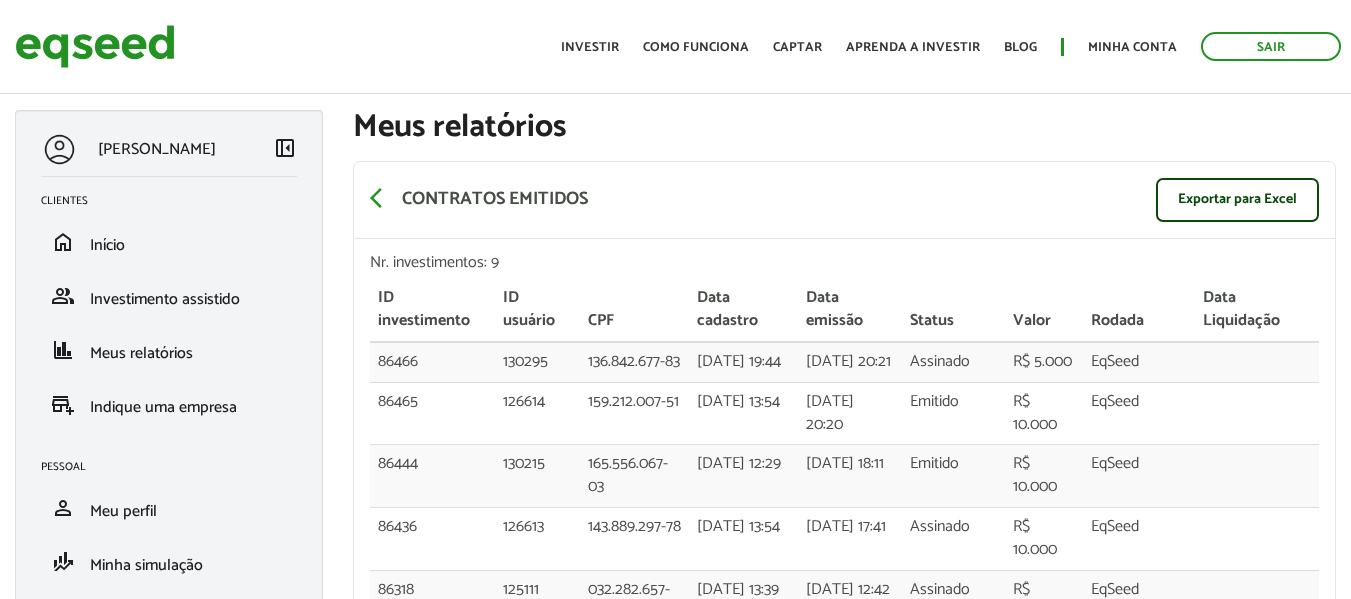 scroll, scrollTop: 0, scrollLeft: 0, axis: both 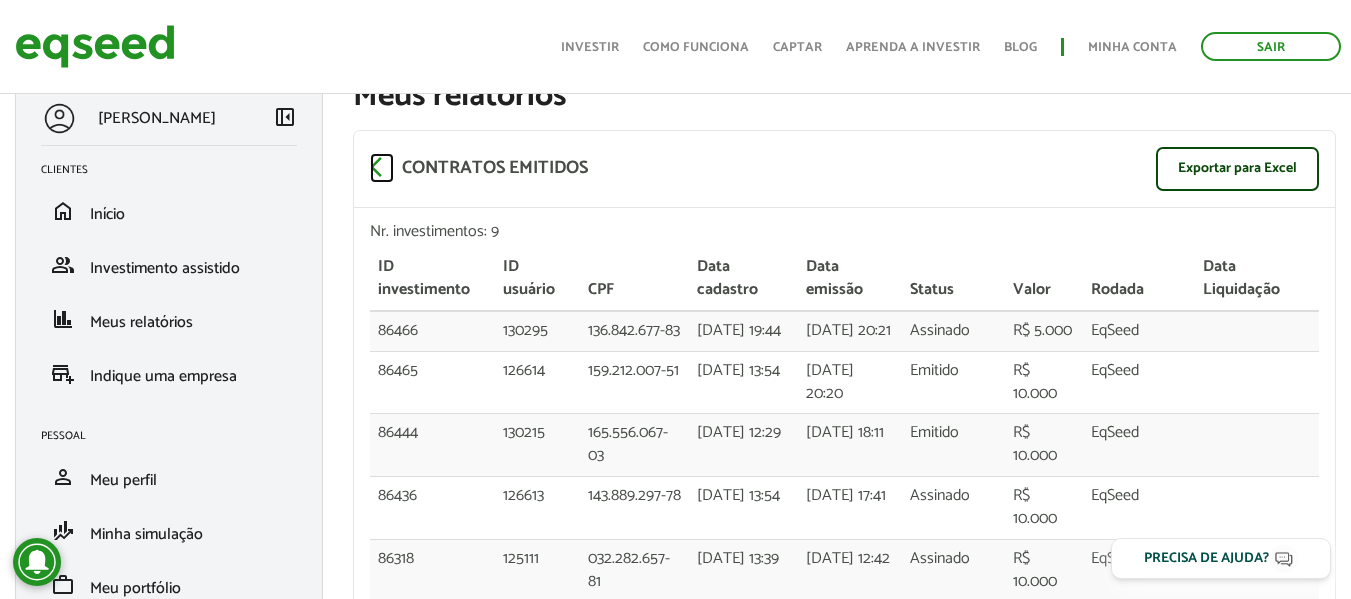 click on "arrow_back_ios" at bounding box center [382, 167] 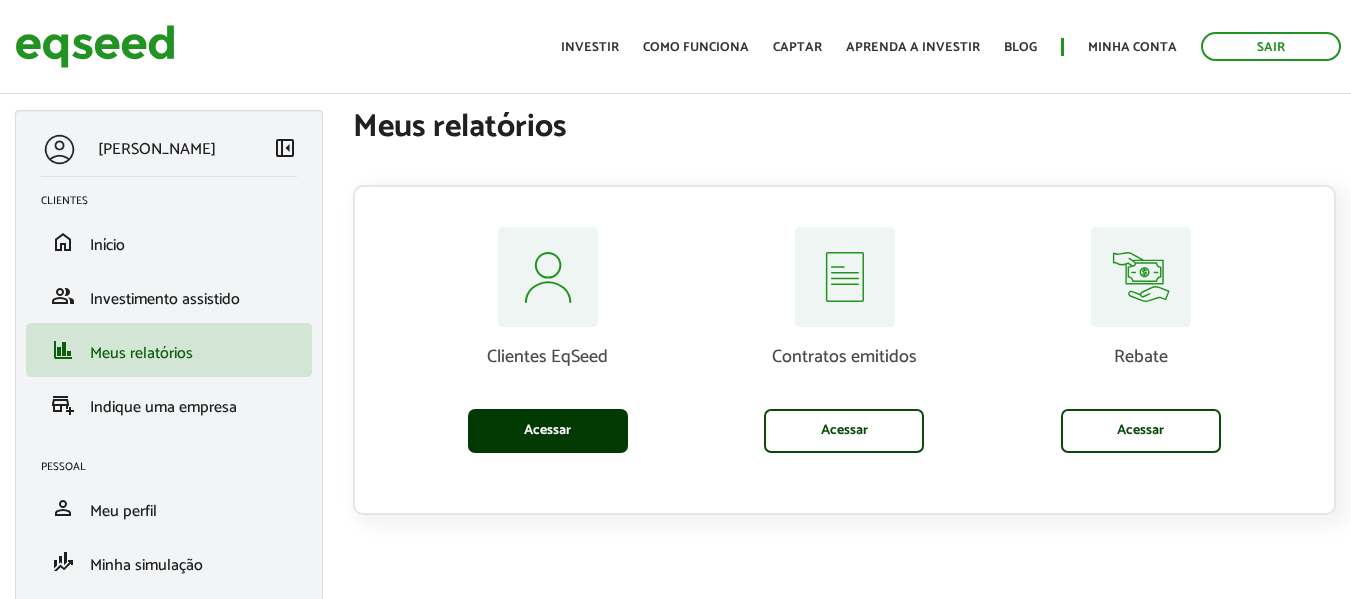 scroll, scrollTop: 0, scrollLeft: 0, axis: both 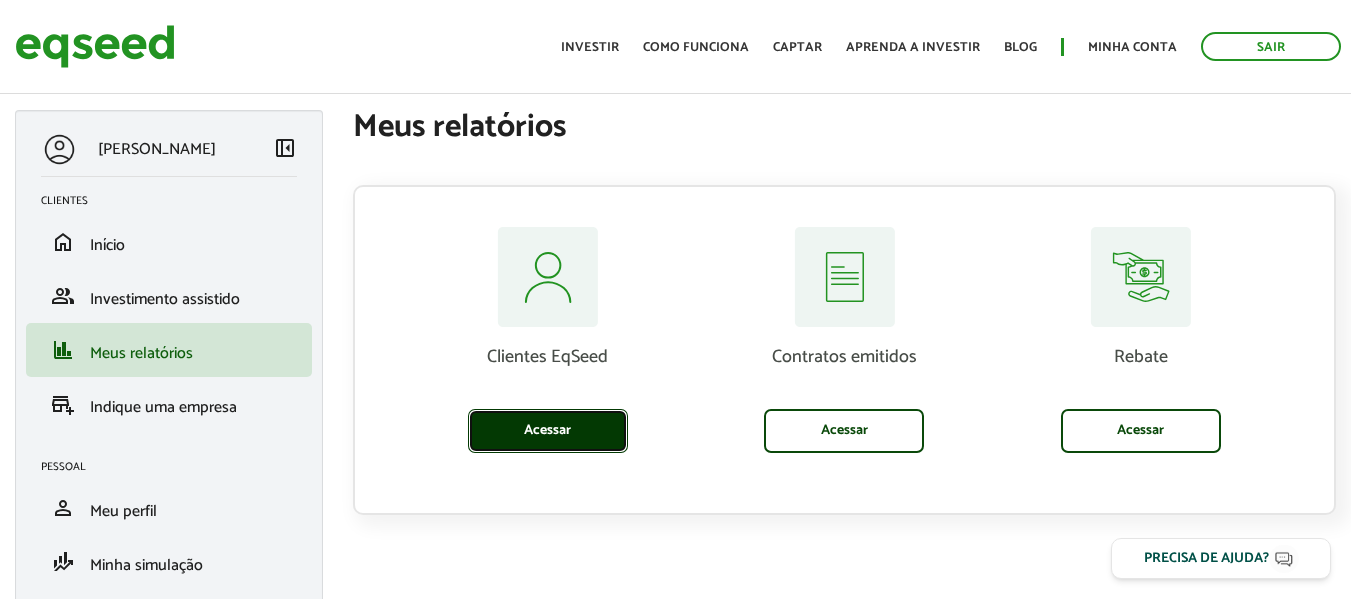 click on "Acessar" at bounding box center (548, 431) 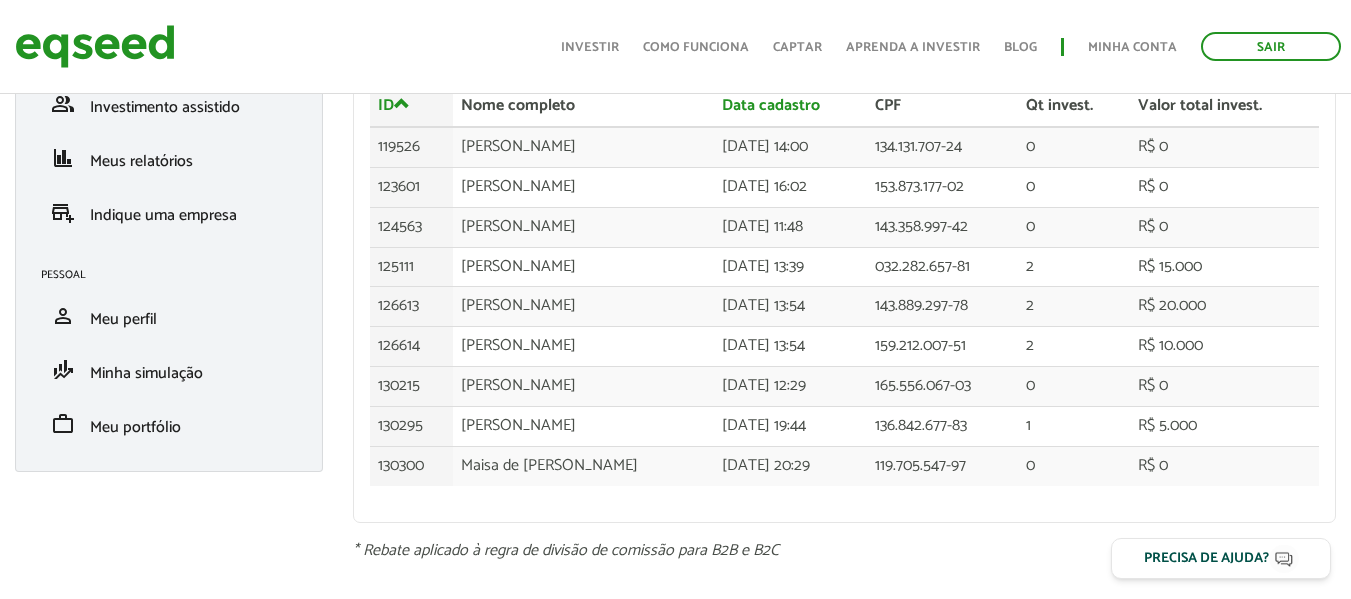 scroll, scrollTop: 151, scrollLeft: 0, axis: vertical 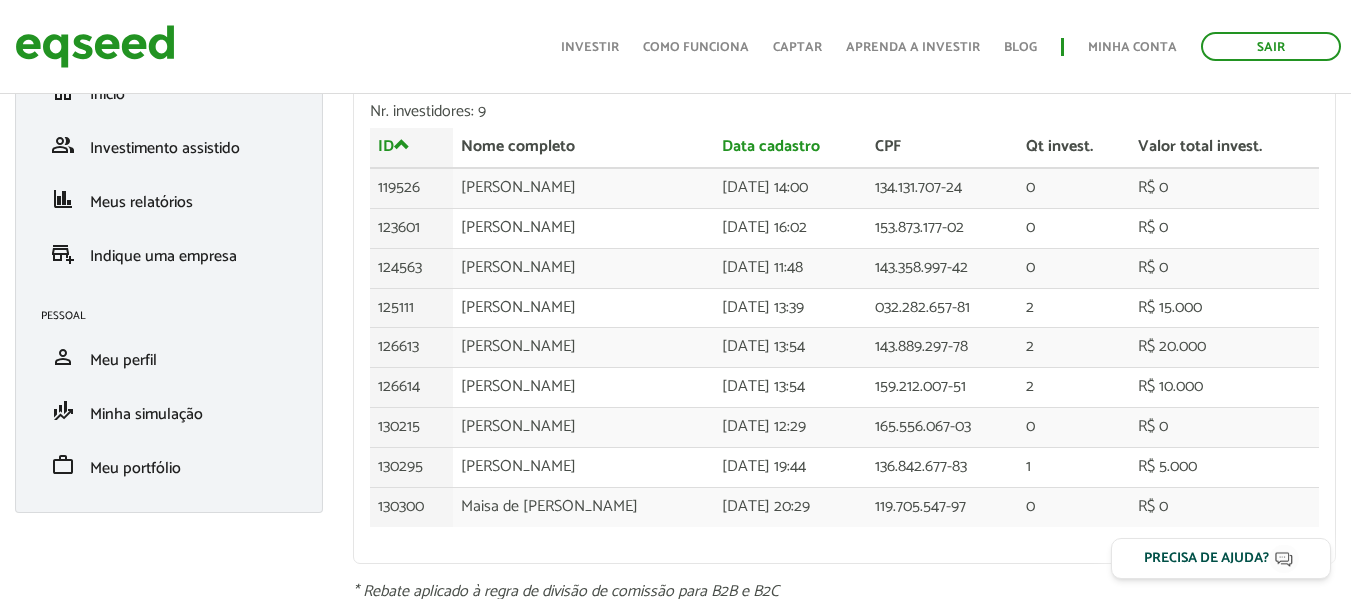 click on "Sair
Toggle navigation
Toggle navigation
Início
Investir" at bounding box center [675, 148] 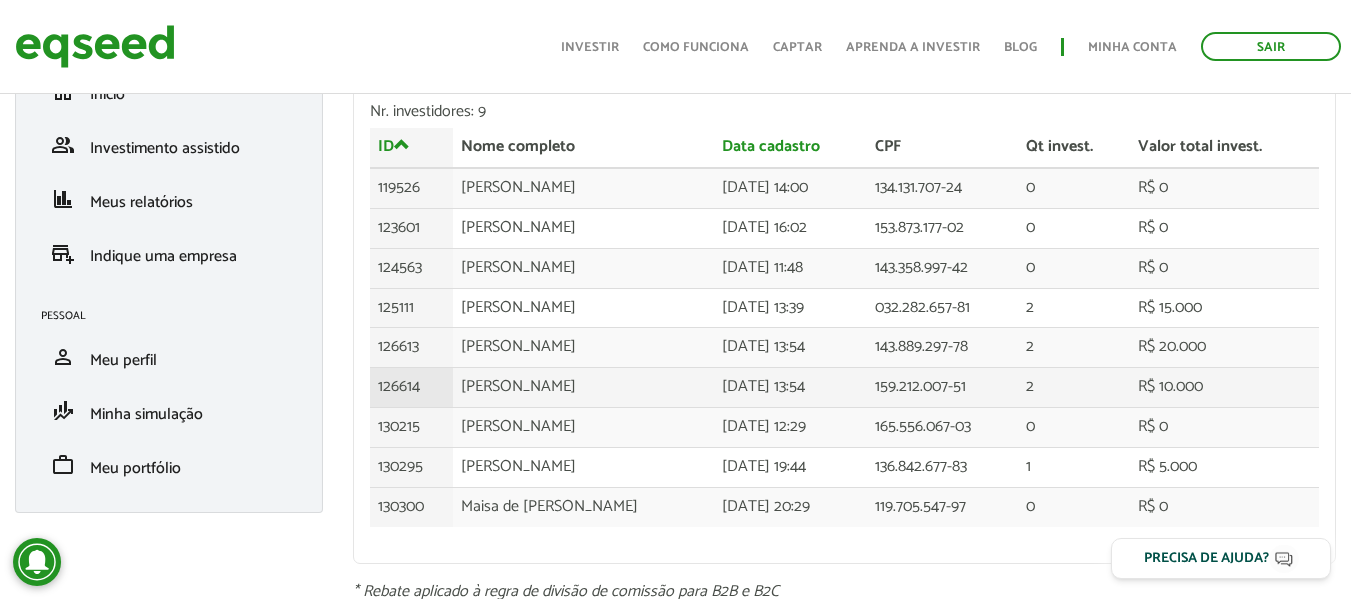 click on "2" at bounding box center [1074, 388] 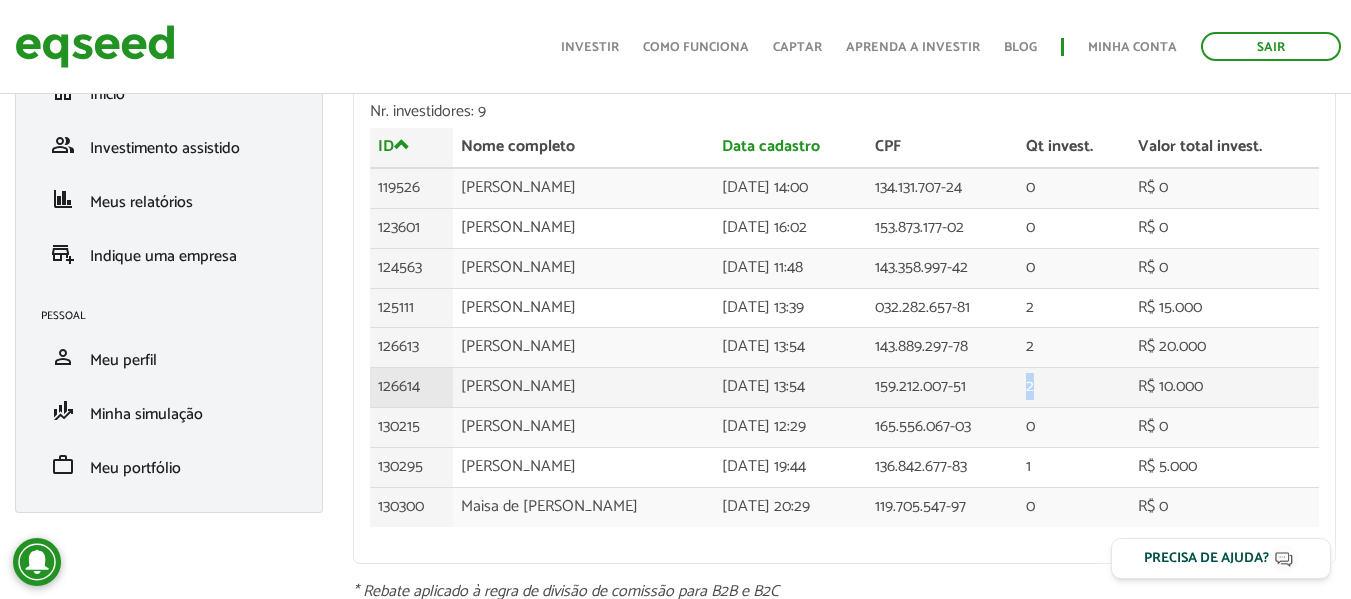 drag, startPoint x: 1083, startPoint y: 387, endPoint x: 1067, endPoint y: 387, distance: 16 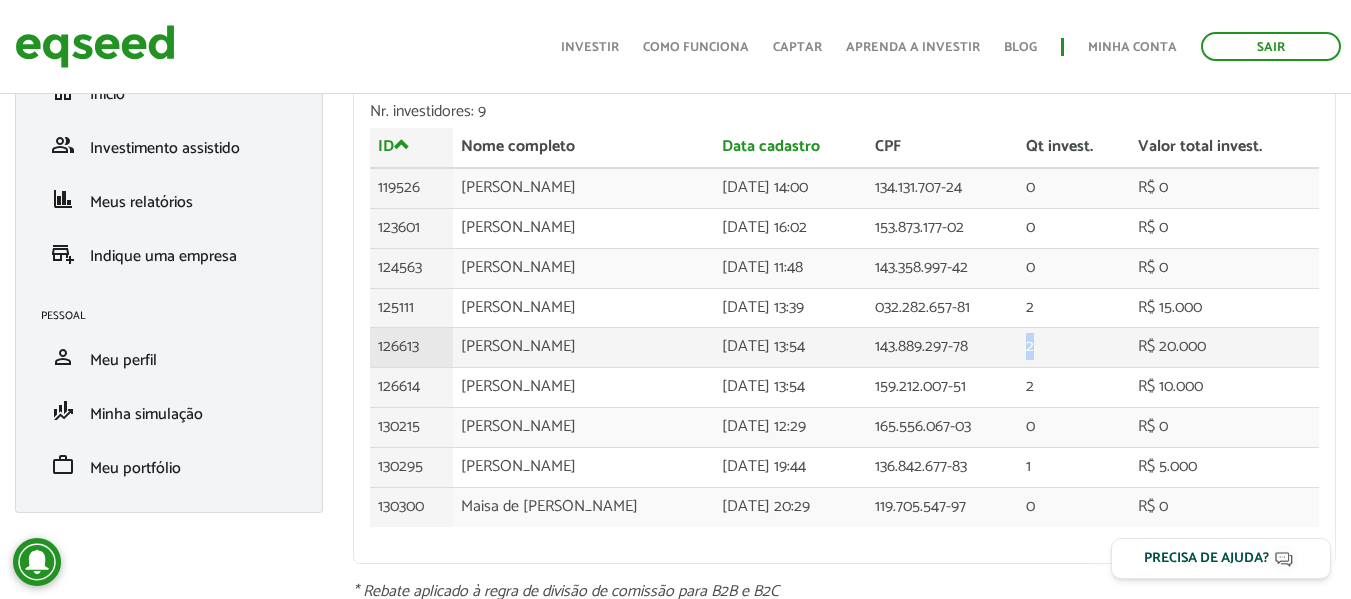 drag, startPoint x: 1090, startPoint y: 350, endPoint x: 1063, endPoint y: 345, distance: 27.45906 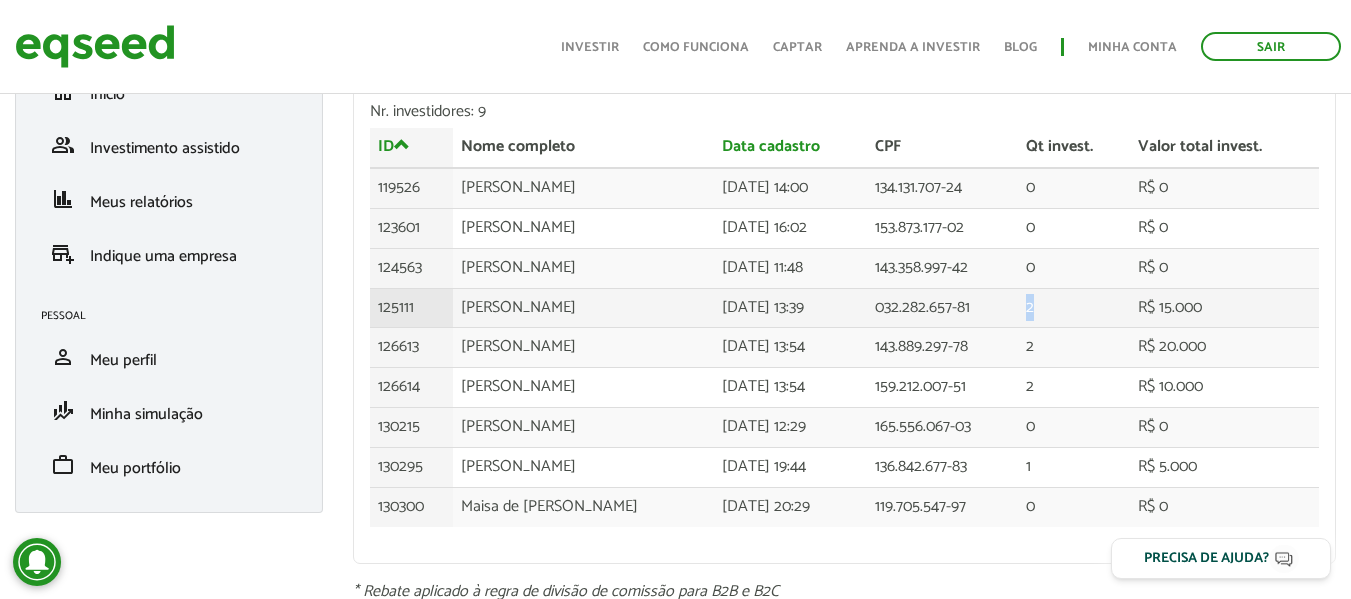 drag, startPoint x: 1080, startPoint y: 314, endPoint x: 1067, endPoint y: 311, distance: 13.341664 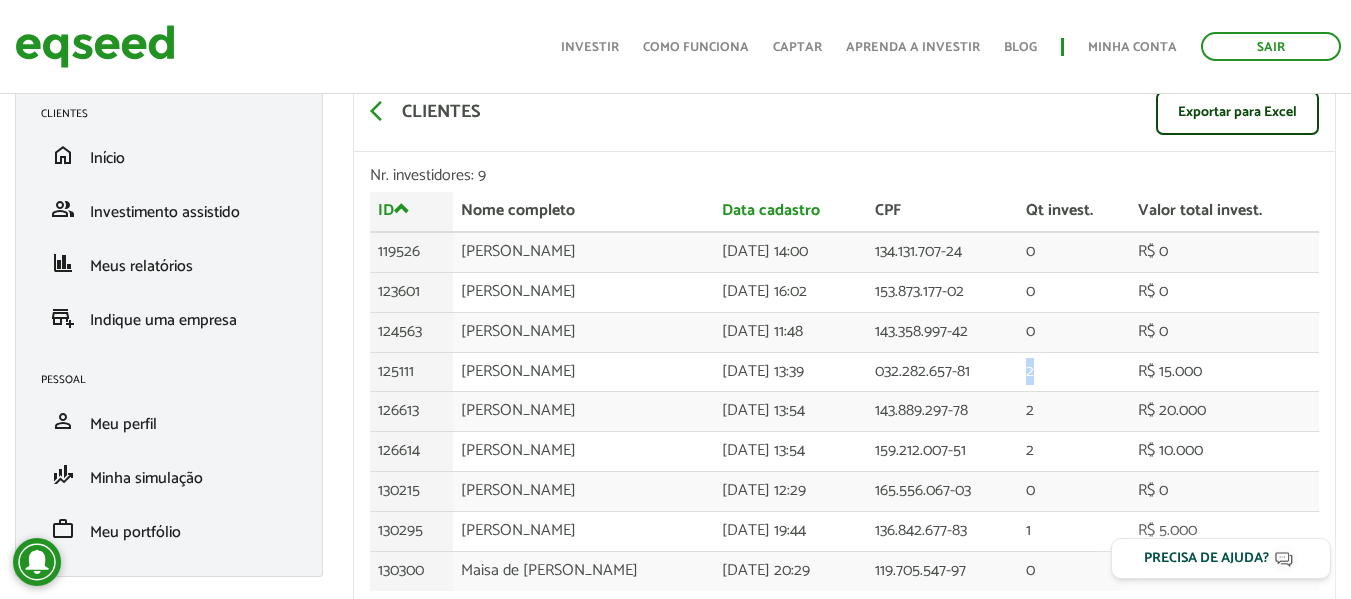 scroll, scrollTop: 0, scrollLeft: 0, axis: both 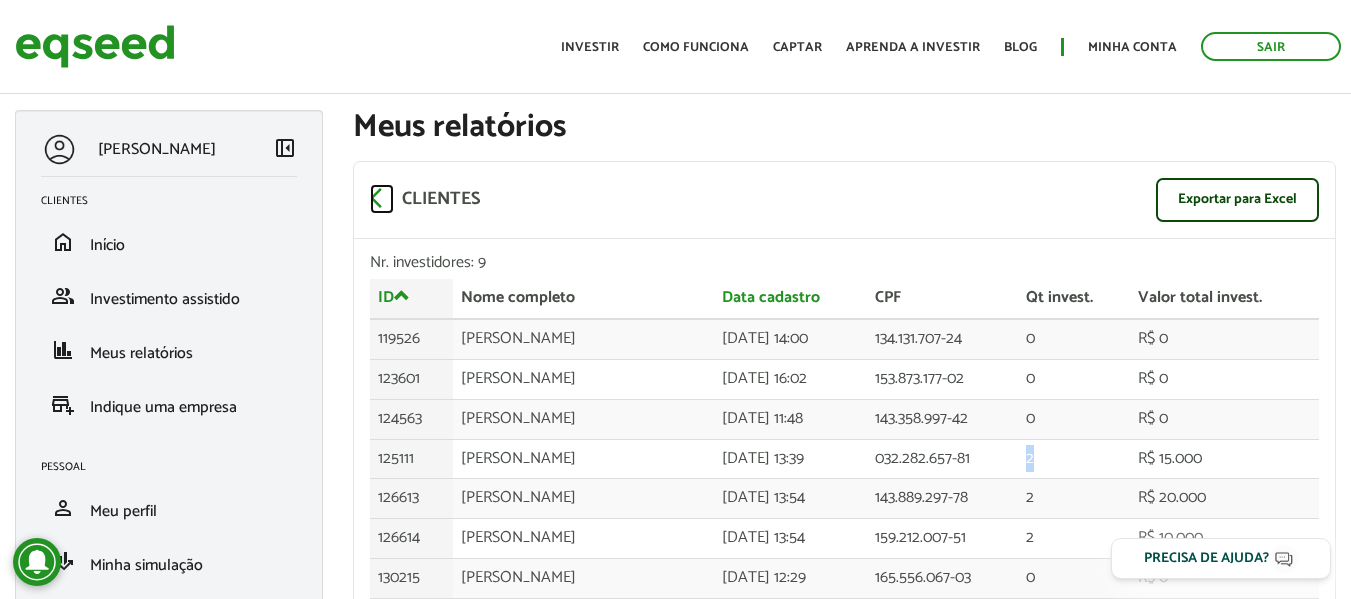click on "arrow_back_ios" at bounding box center (382, 198) 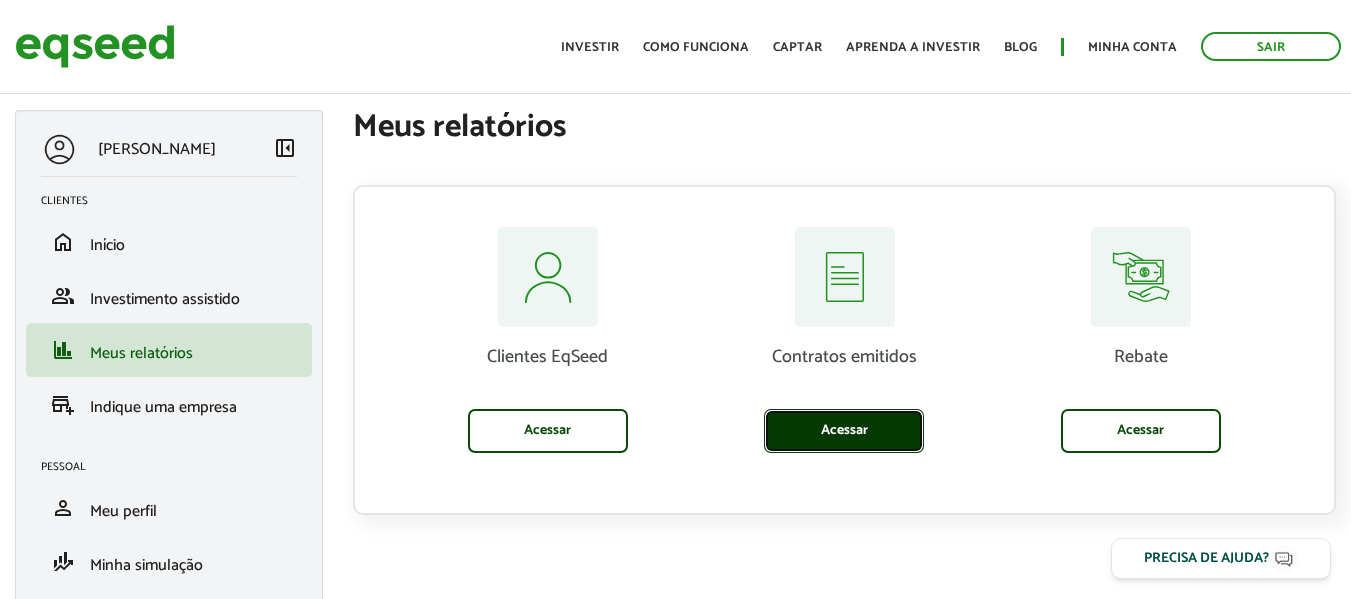 scroll, scrollTop: 0, scrollLeft: 0, axis: both 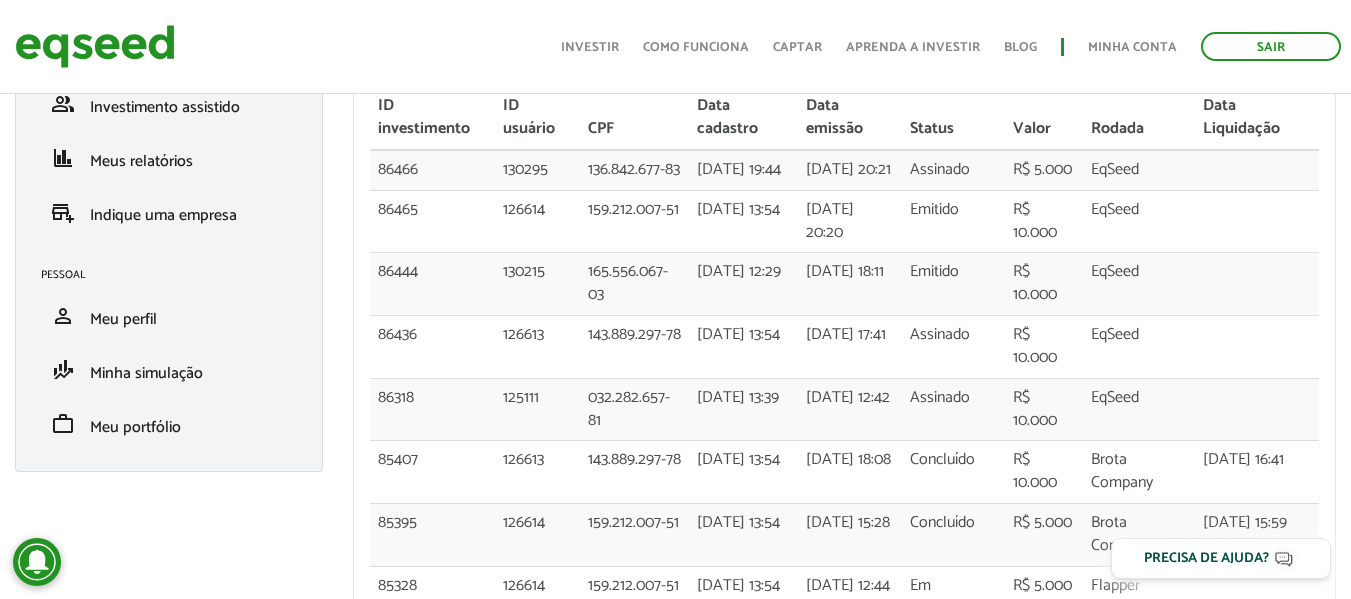 click on "Meus relatórios
arrow_back_ios   Contratos emitidos Exportar para Excel Nr. investimentos: 9
ID investimento ID usuário CPF Data cadastro Data emissão Status Valor Rodada Data Liquidação
ID investimento ID usuário CPF Data cadastro Data emissão Status Valor Rodada Data Liquidação
86466 130295 136.842.677-83 08/07/2025 - 19:44 08/07/2025 - 20:21 Assinado R$ 5.000 EqSeed
86465 126614 159.212.007-51 13/02/2025 - 13:54 08/07/2025 - 20:20 Emitido R$ 10.000 EqSeed
86444 130215 165.556.067-03 08/07/2025 - 12:29 08/07/2025 - 18:11 Emitido R$ 10.000 EqSeed
86436 126613 143.889.297-78 13/02/2025 - 13:54 08/07/2025 - 17:41 Assinado R$ 10.000 EqSeed
86318 125111 032.282.657-81 19/11/2024 - 13:39 08/07/2025 - 12:42 Assinado R$ 10.000 EqSeed
85407 126613 143.889.297-78 13/02/2025 - 13:54 Concluído" at bounding box center [844, 341] 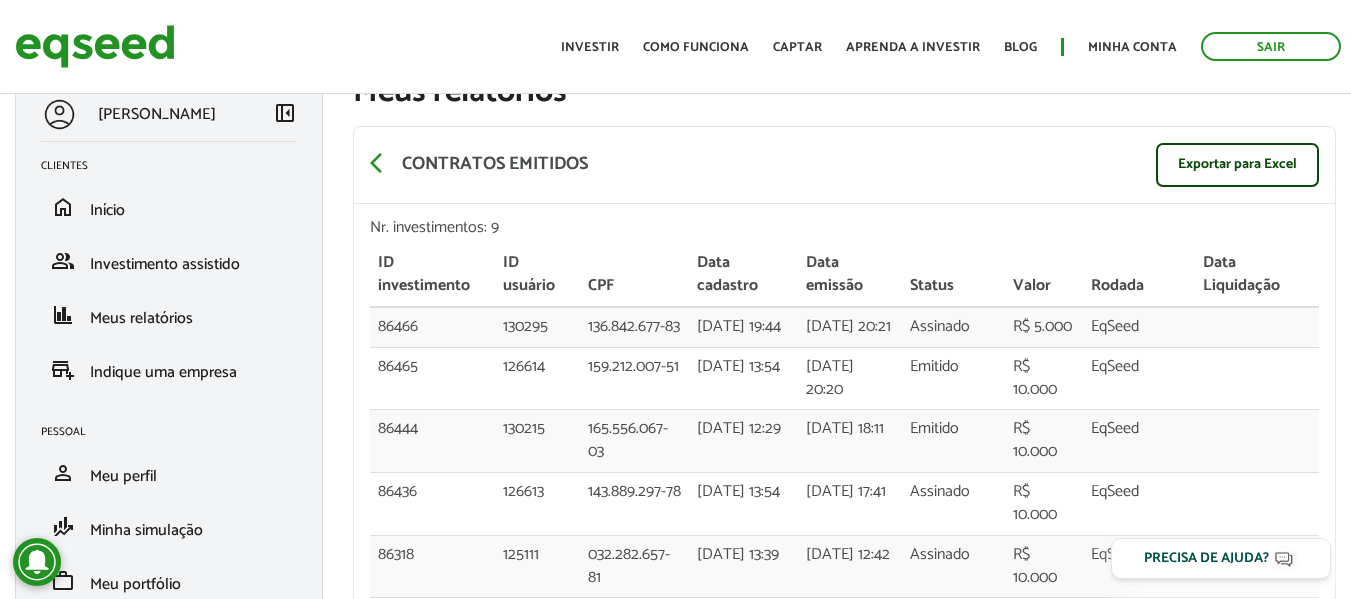 scroll, scrollTop: 0, scrollLeft: 0, axis: both 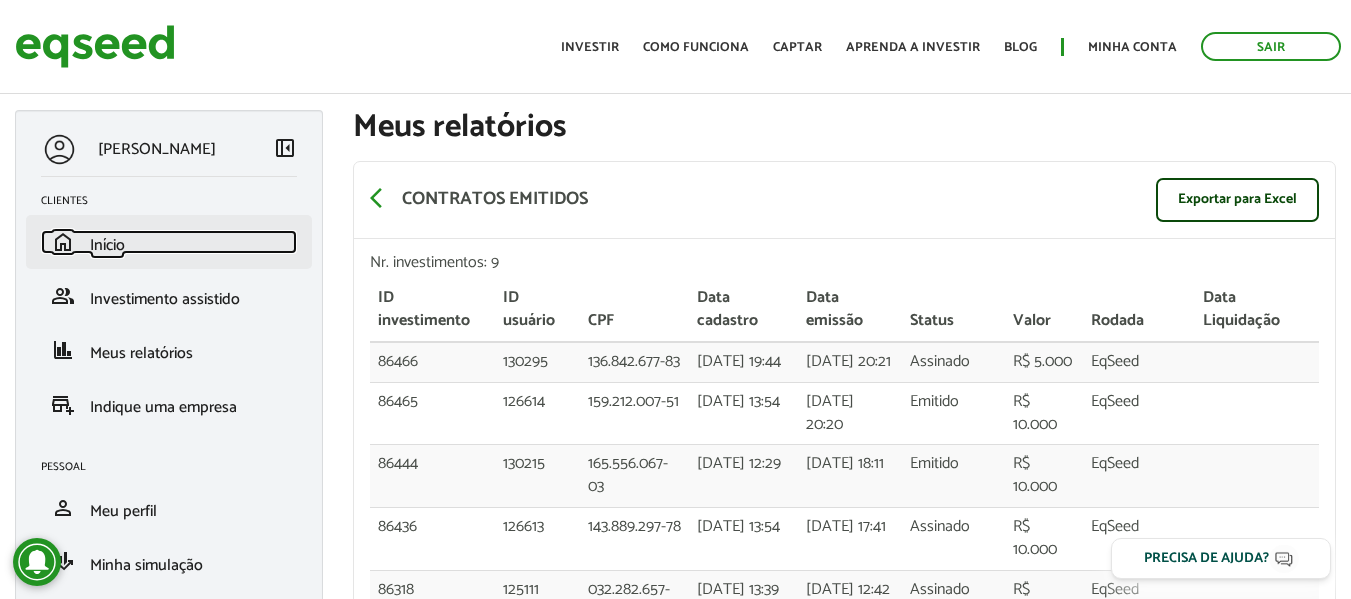 click on "Início" at bounding box center (107, 245) 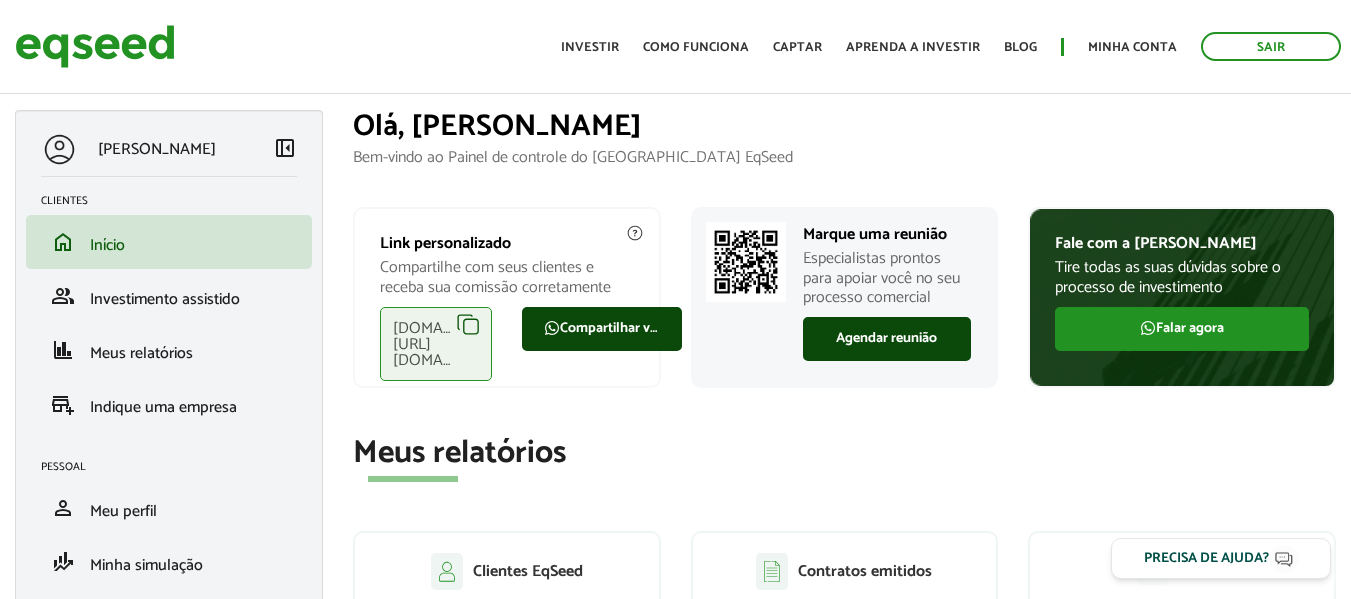 scroll, scrollTop: 0, scrollLeft: 0, axis: both 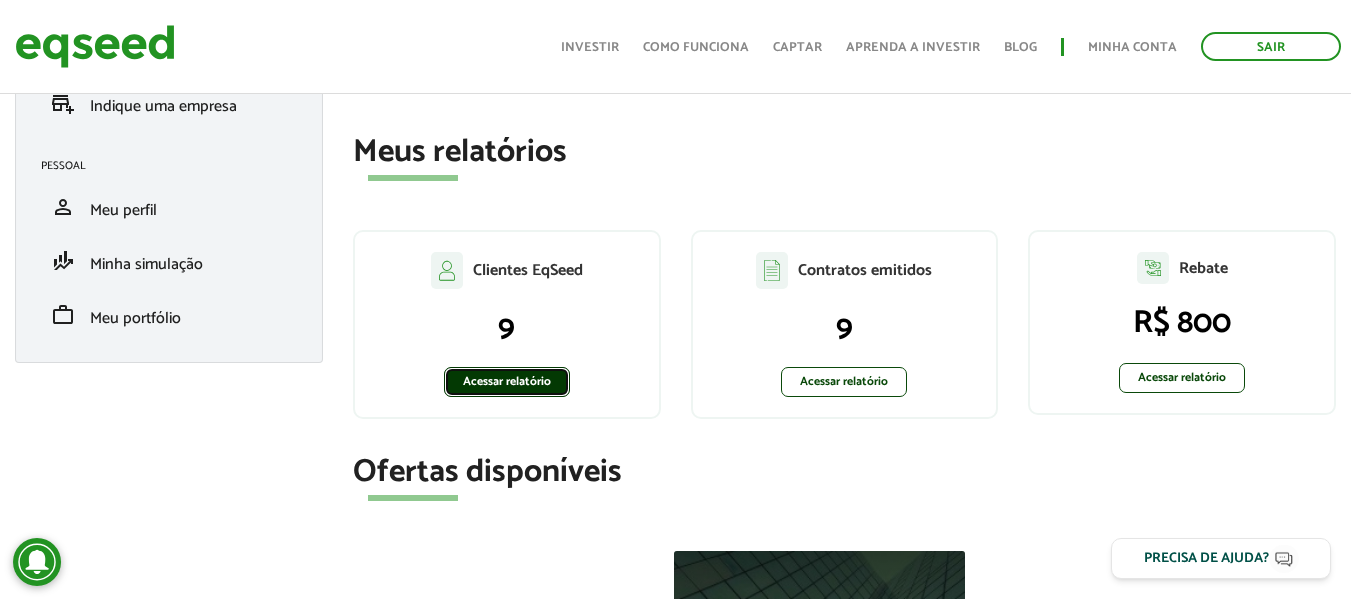 click on "Acessar relatório" at bounding box center [507, 382] 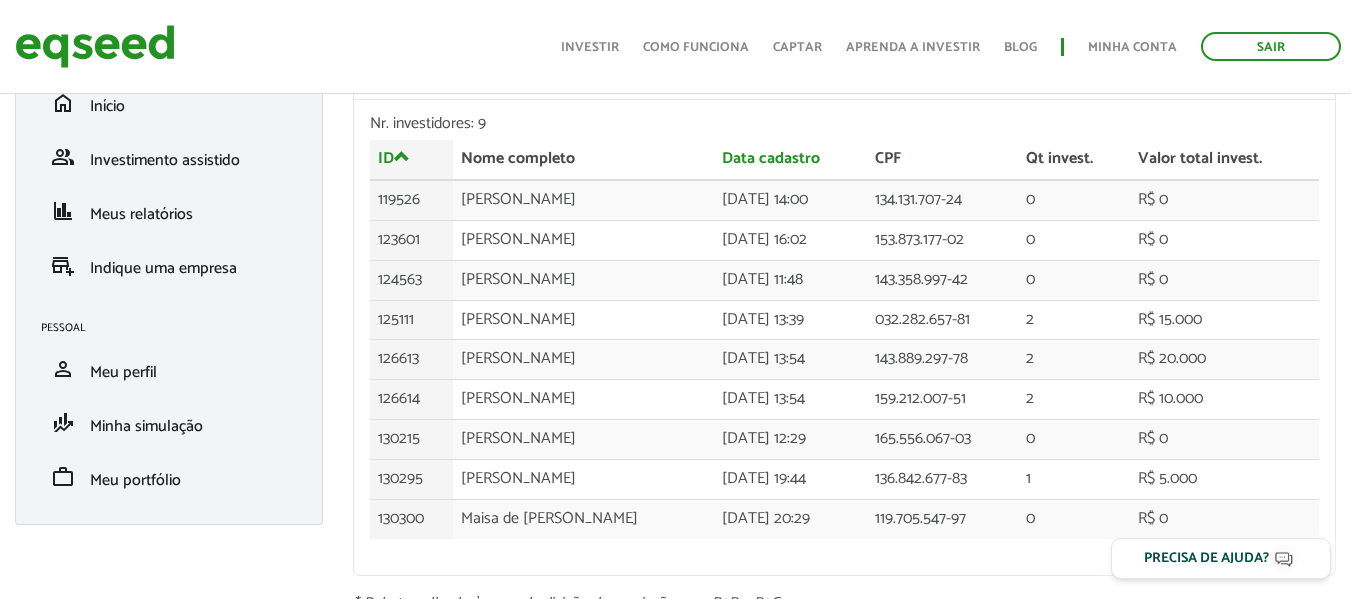 click on "Sair
Toggle navigation
Toggle navigation
Início
Investir" at bounding box center [675, 160] 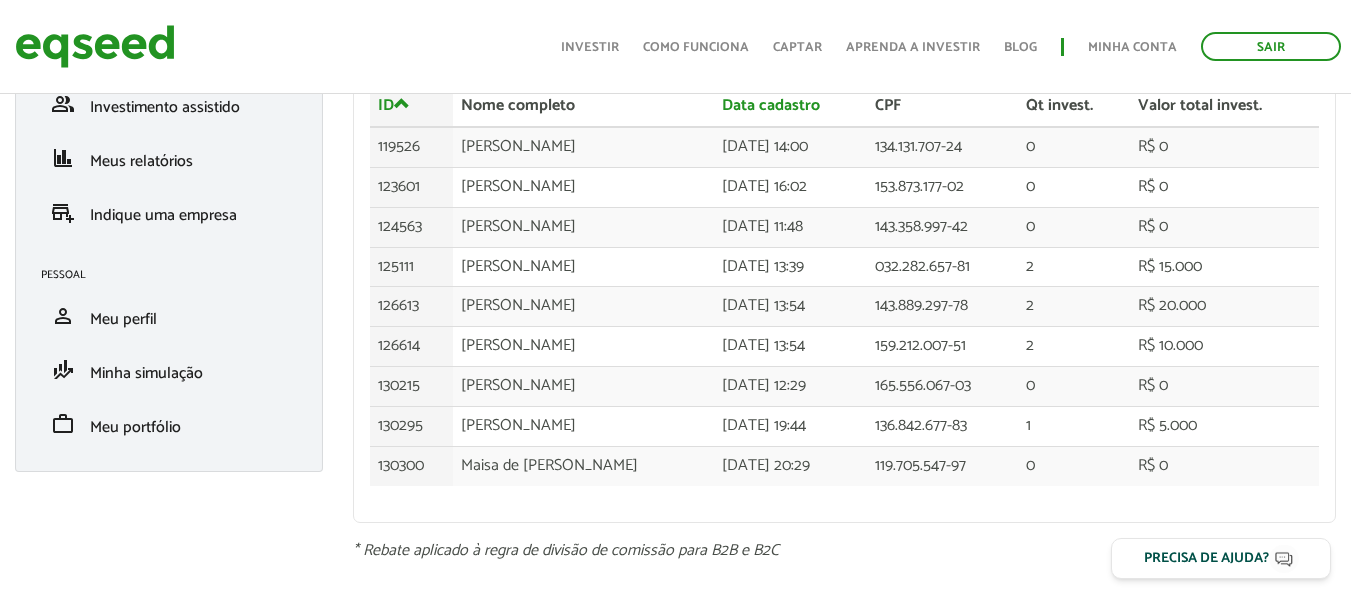 scroll, scrollTop: 0, scrollLeft: 0, axis: both 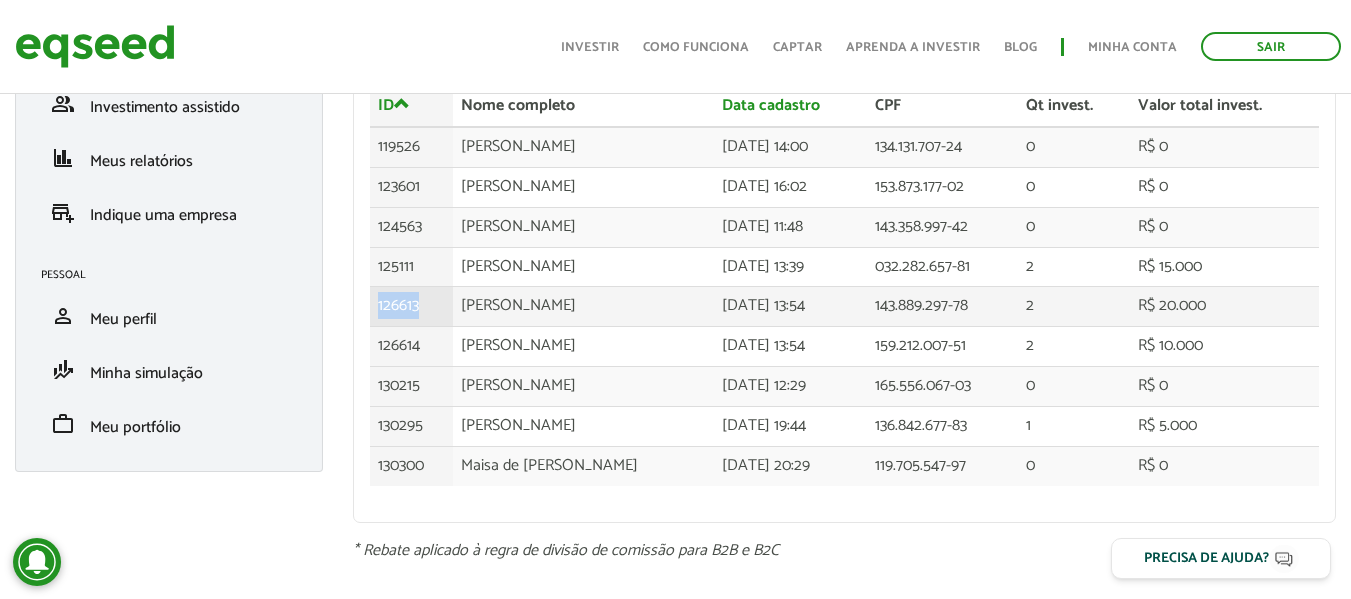 drag, startPoint x: 377, startPoint y: 304, endPoint x: 428, endPoint y: 304, distance: 51 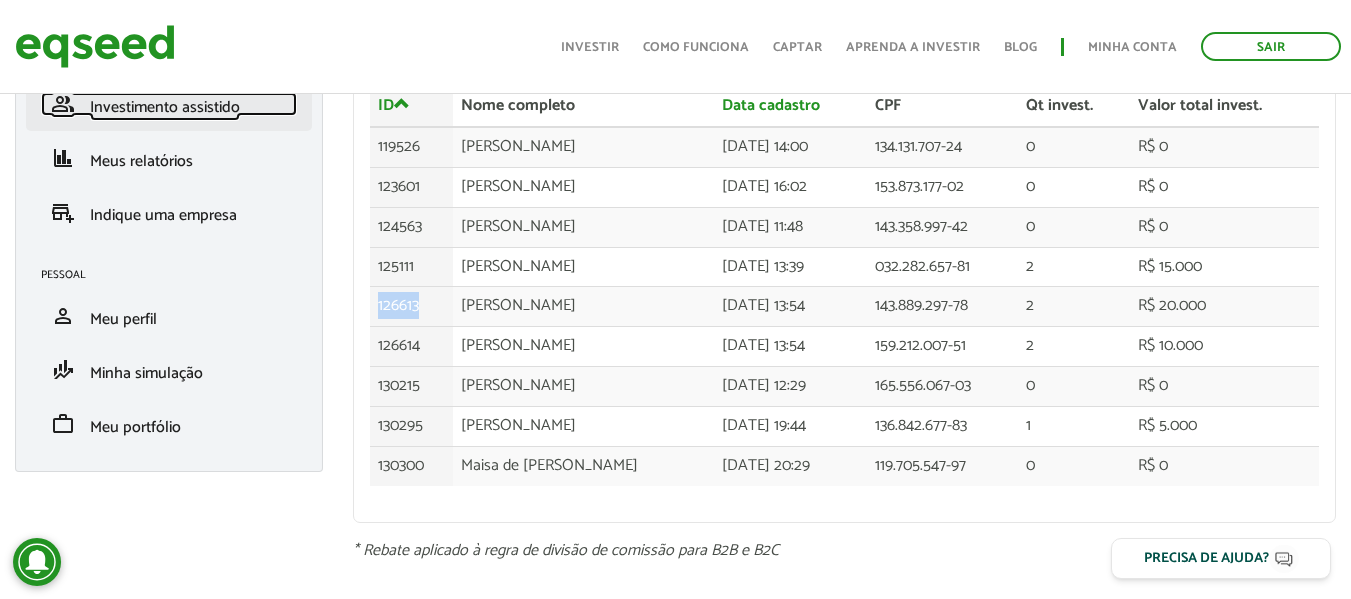 click on "Investimento assistido" at bounding box center [165, 107] 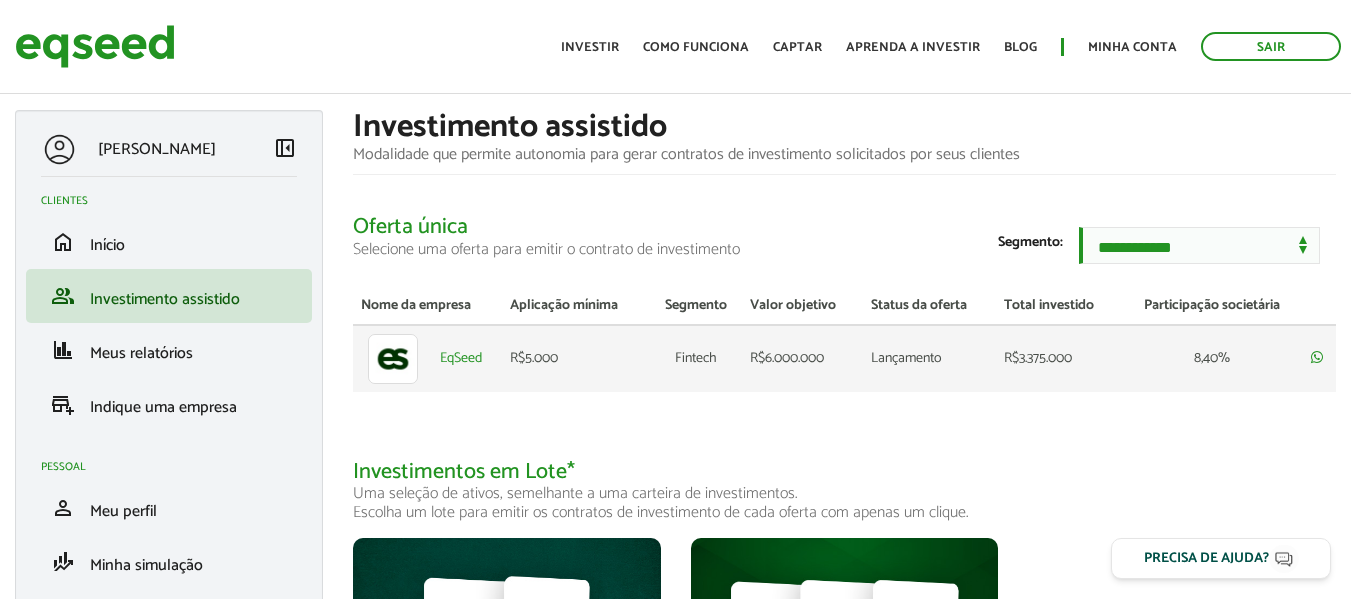 scroll, scrollTop: 0, scrollLeft: 0, axis: both 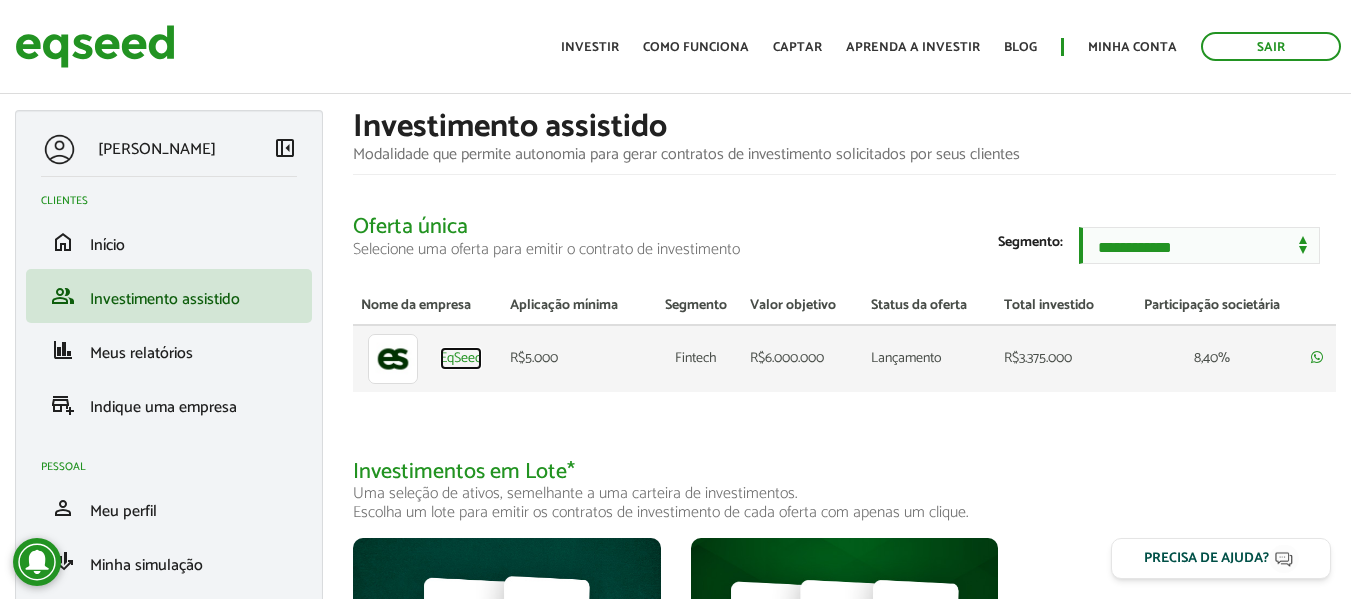 click on "EqSeed" at bounding box center [461, 359] 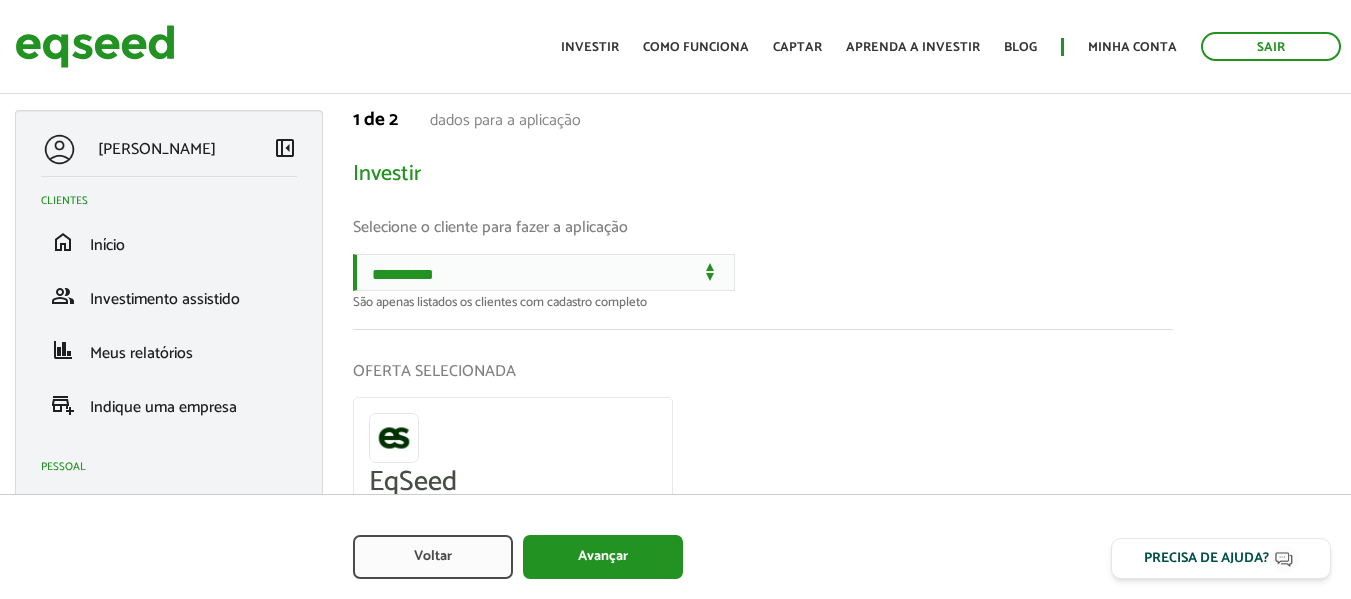 scroll, scrollTop: 0, scrollLeft: 0, axis: both 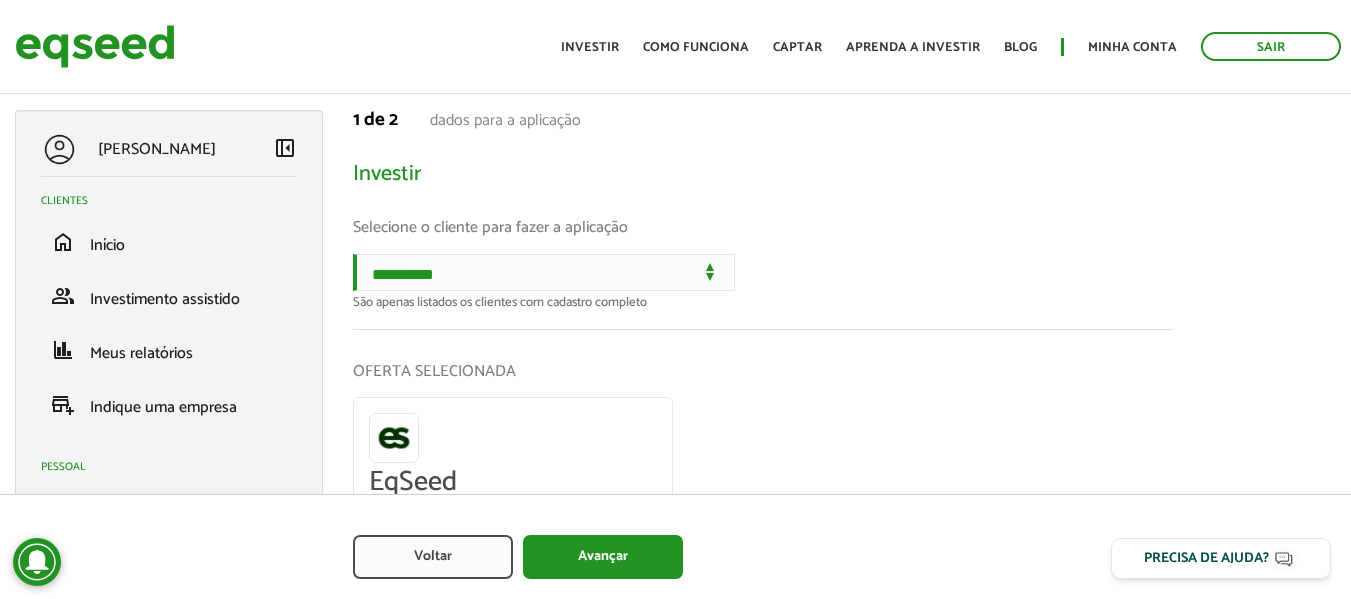 select on "******" 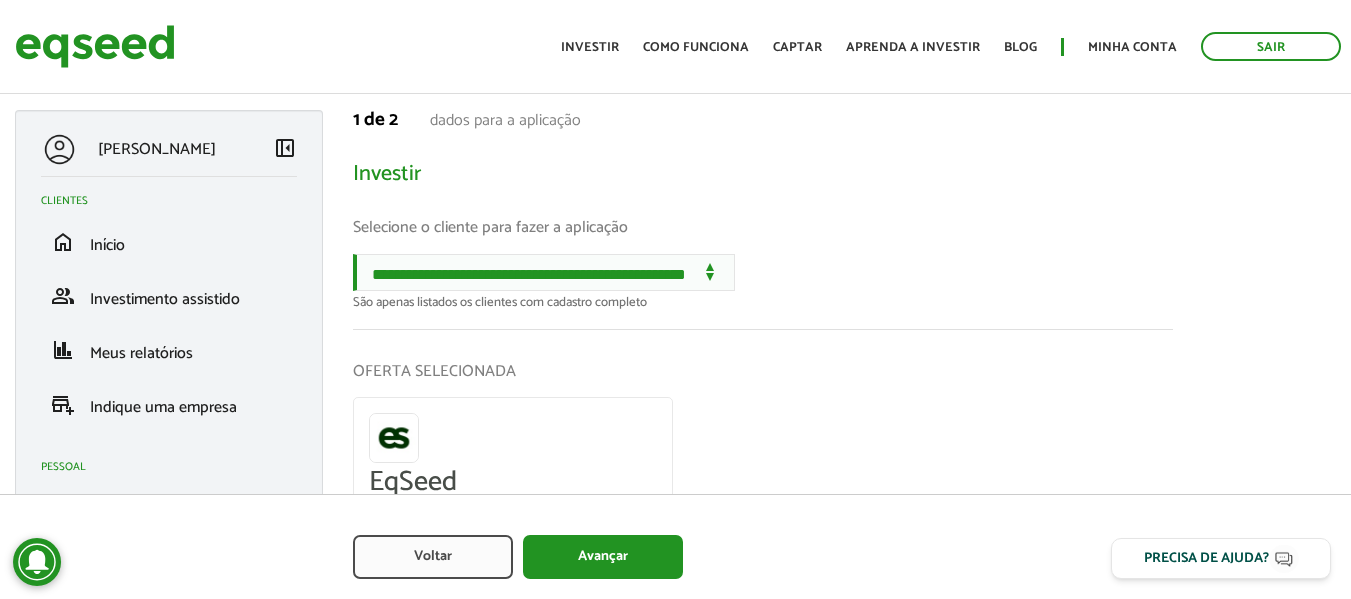 click on "**********" at bounding box center [544, 272] 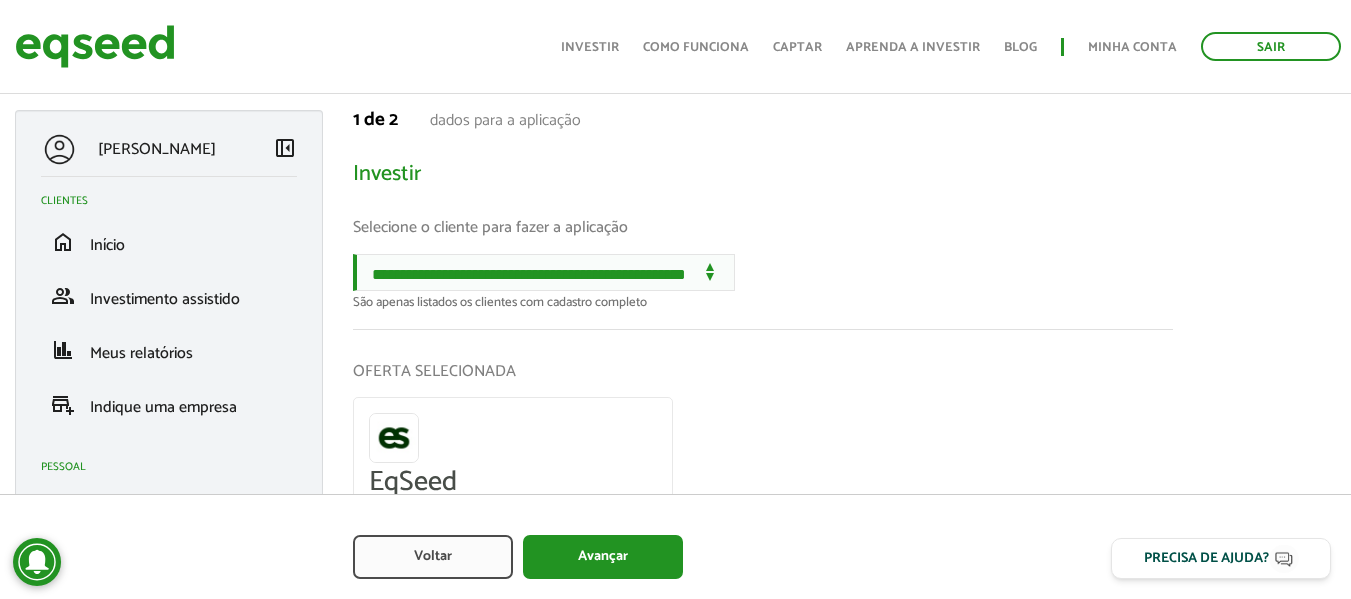 scroll, scrollTop: 284, scrollLeft: 0, axis: vertical 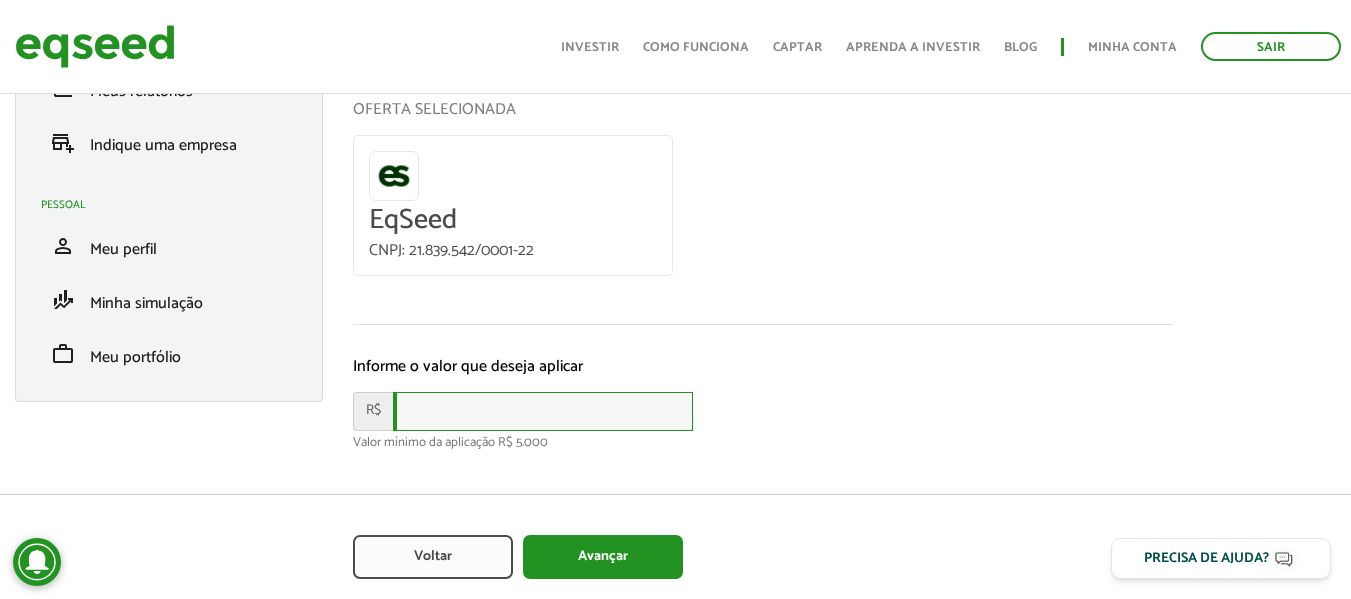 click at bounding box center (543, 411) 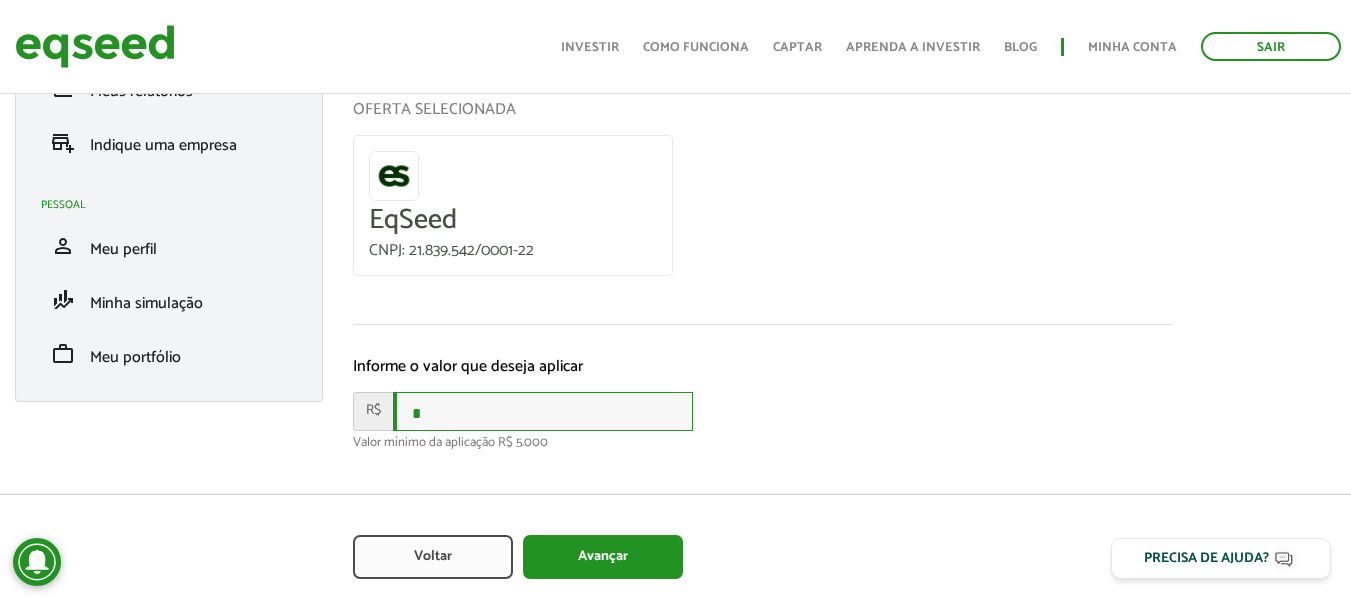 type on "*****" 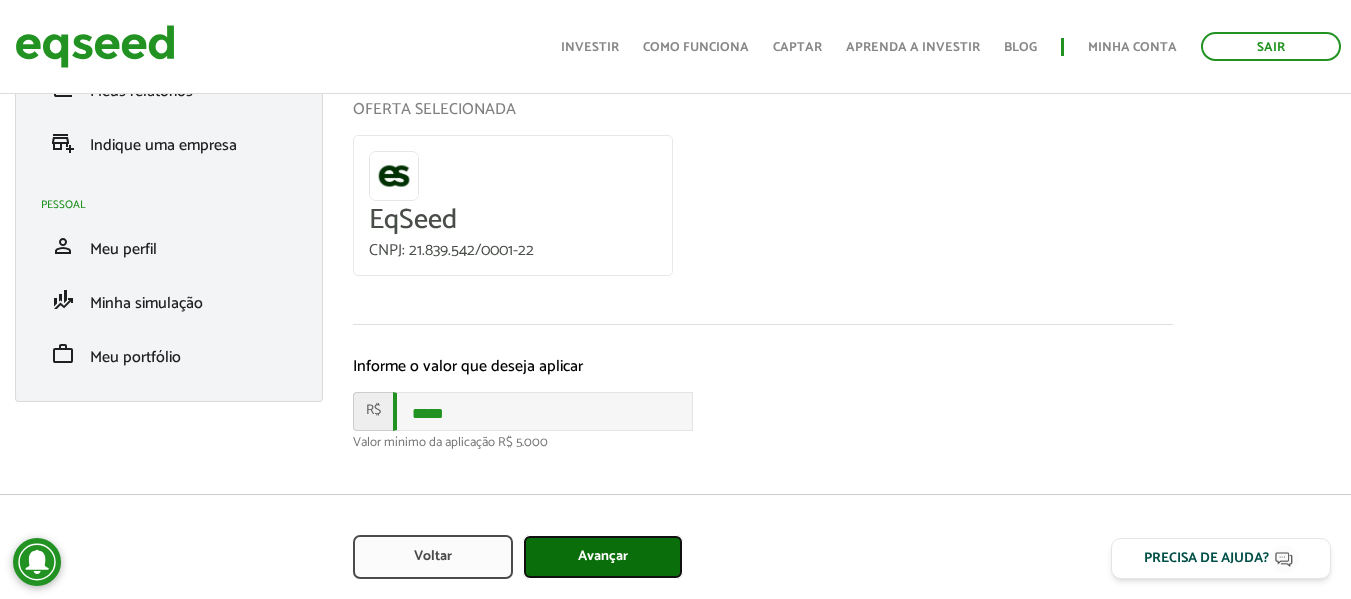 click on "Avançar" at bounding box center (603, 557) 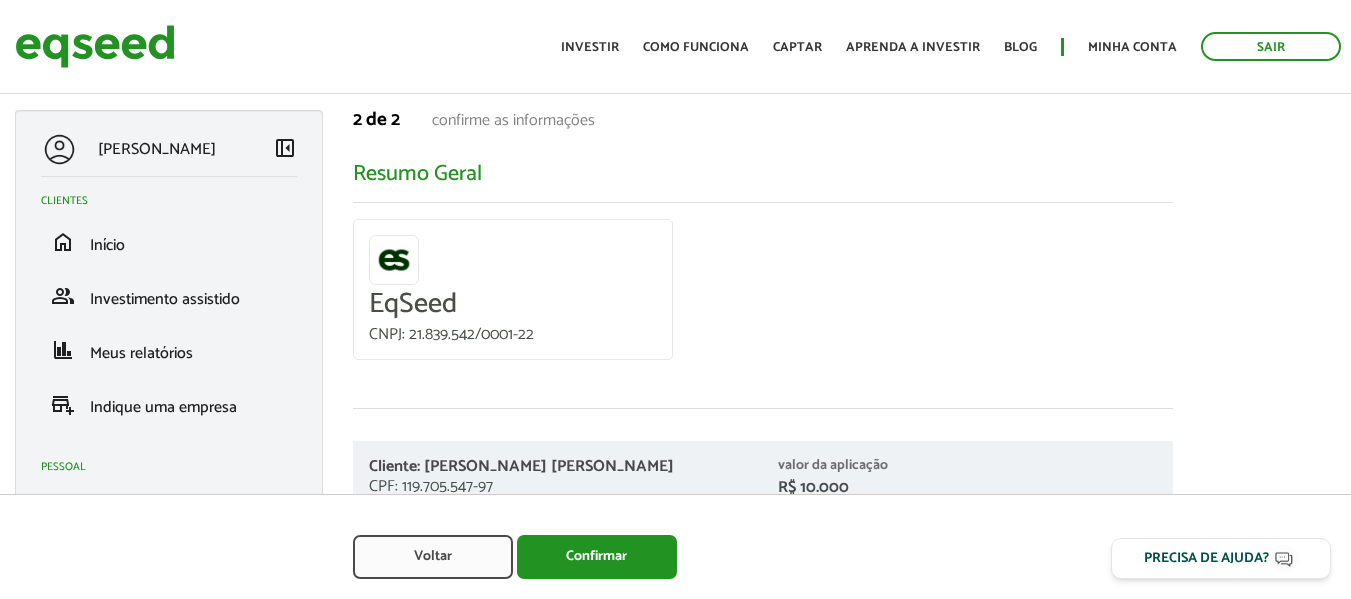 scroll, scrollTop: 0, scrollLeft: 0, axis: both 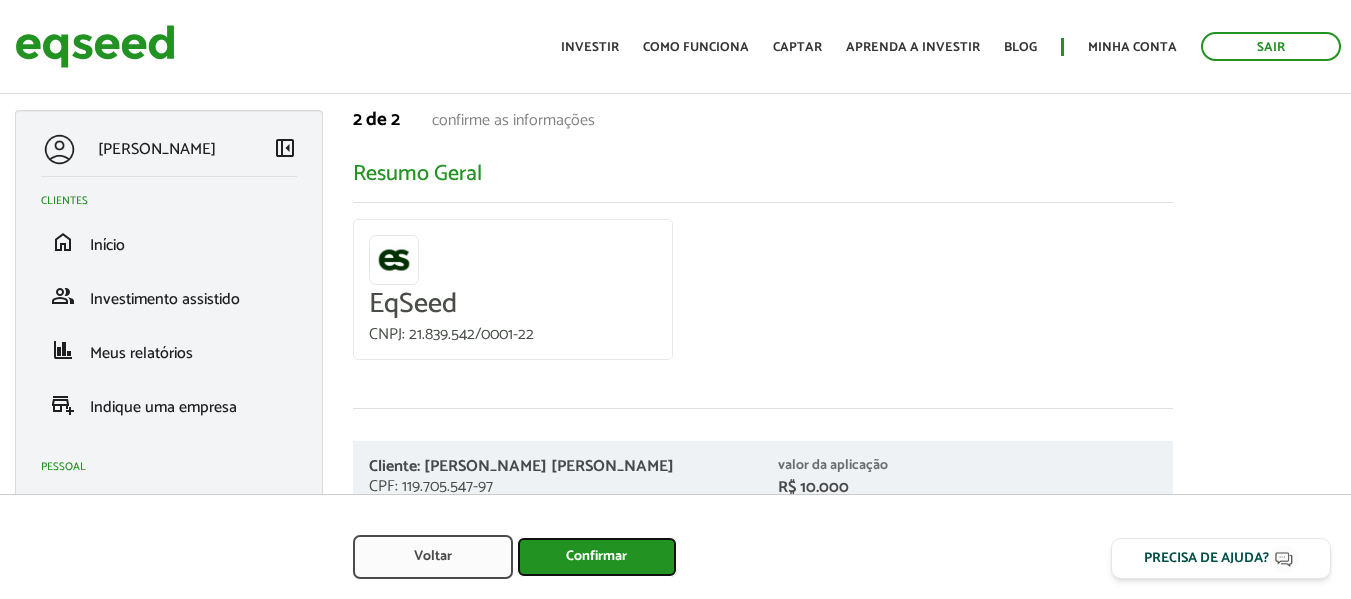 click on "Confirmar" at bounding box center [597, 557] 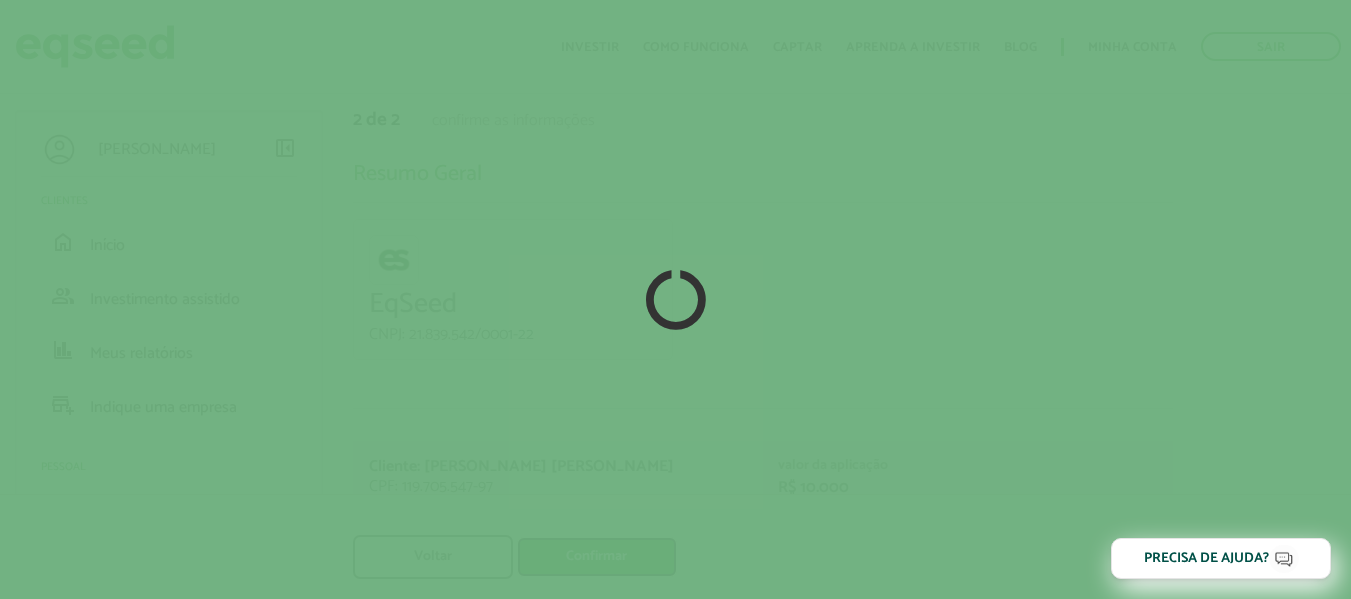 scroll, scrollTop: 0, scrollLeft: 0, axis: both 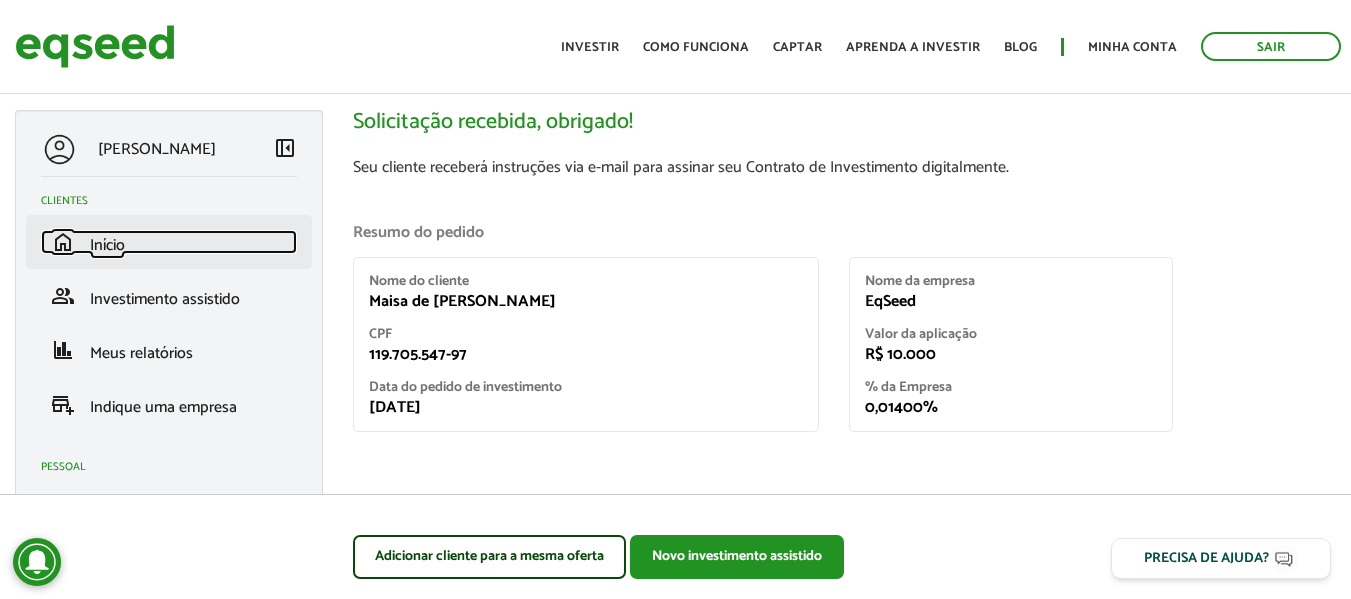 click on "home Início" at bounding box center (169, 242) 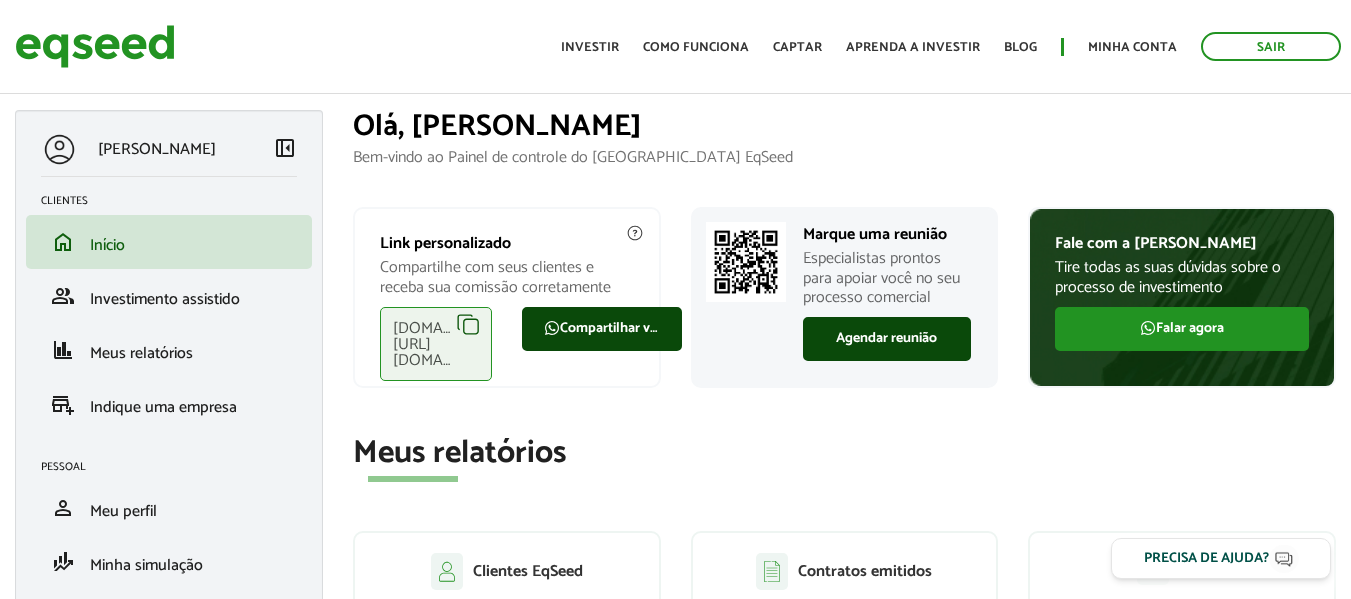 scroll, scrollTop: 0, scrollLeft: 0, axis: both 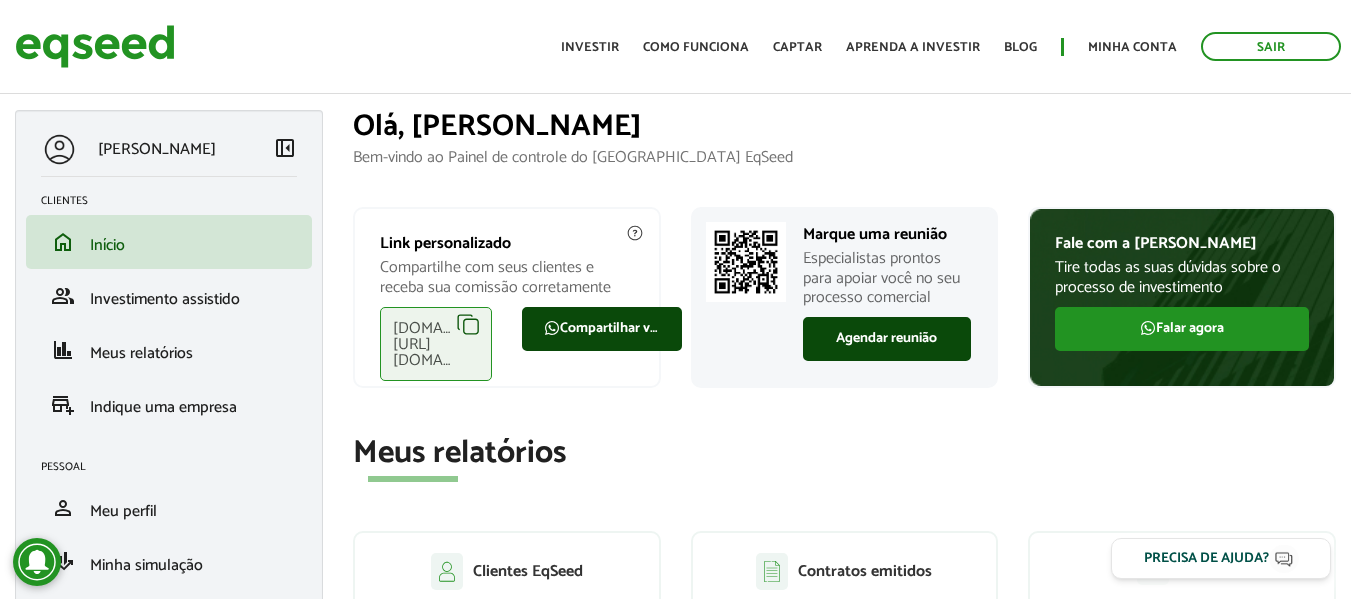 click on "Meus relatórios
Clientes EqSeed
9
Acessar relatório
Contratos emitidos
10
Acessar relatório
Rebate
R$ 800
Acessar relatório" at bounding box center (844, 588) 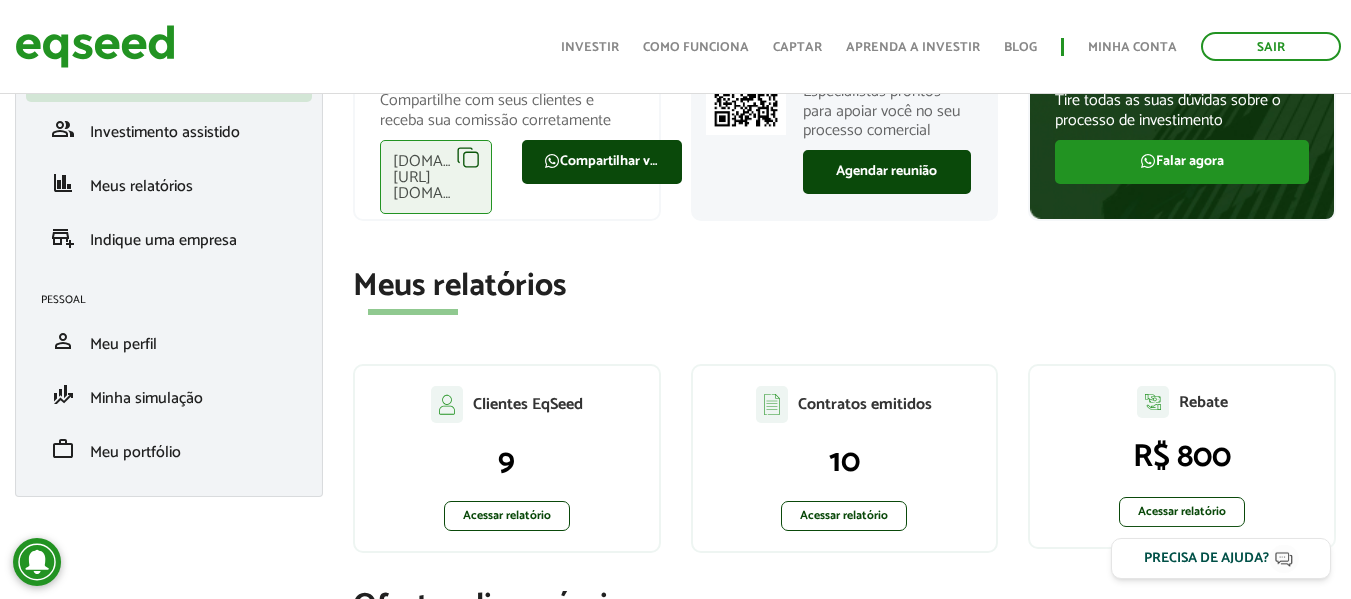 scroll, scrollTop: 200, scrollLeft: 0, axis: vertical 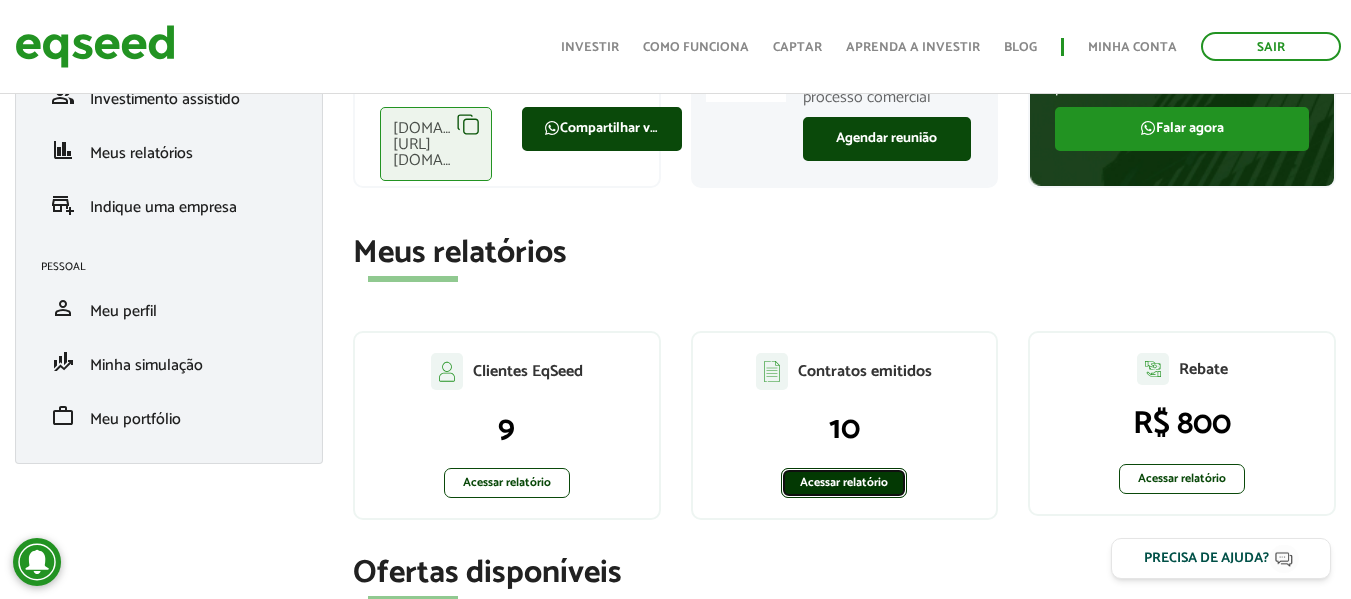 click on "Acessar relatório" at bounding box center [844, 483] 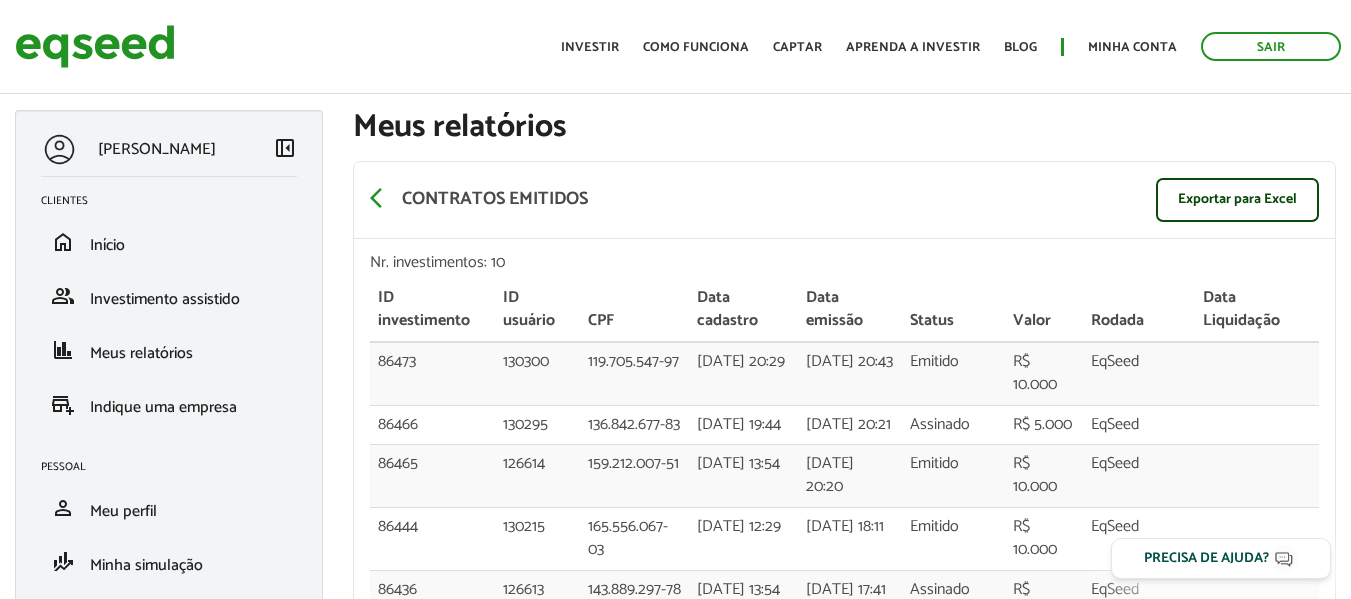 scroll, scrollTop: 0, scrollLeft: 0, axis: both 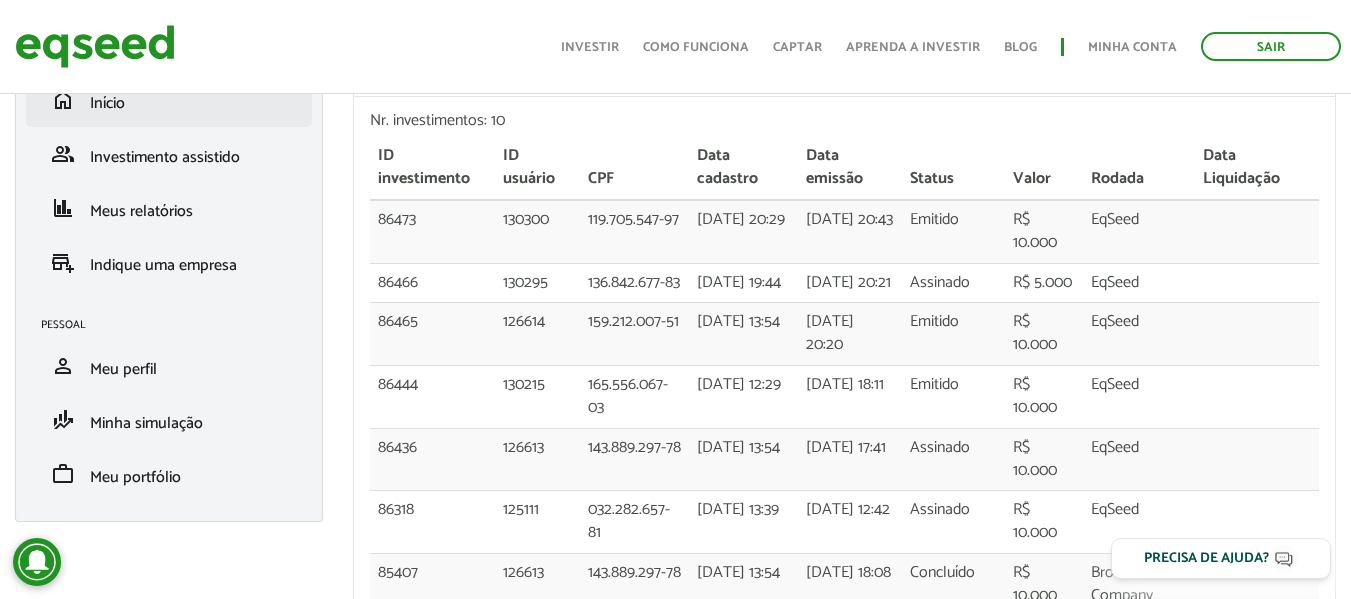 click on "home Início" at bounding box center [169, 100] 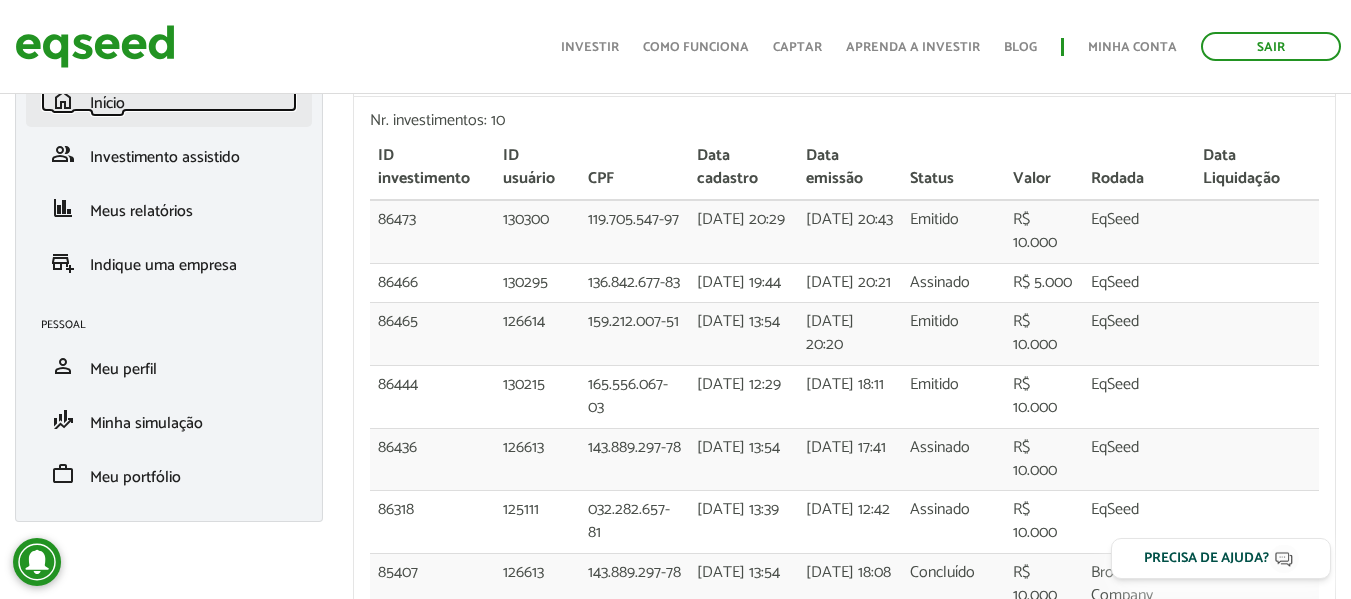 click on "Início" at bounding box center (107, 103) 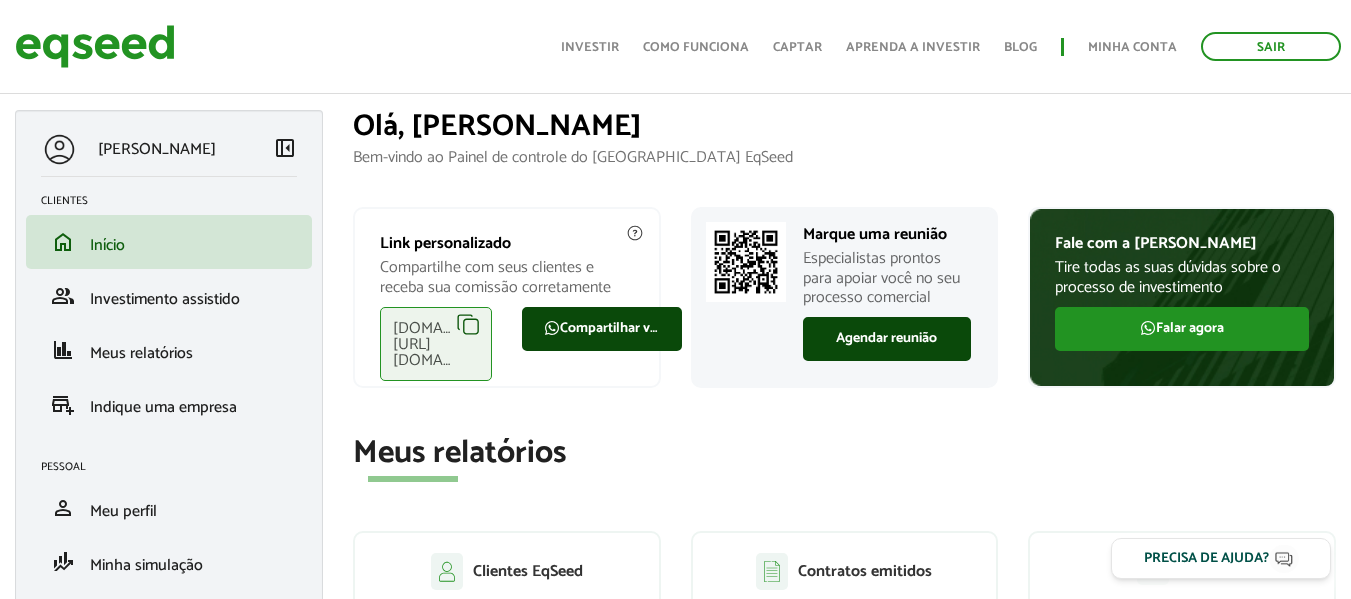 scroll, scrollTop: 524, scrollLeft: 0, axis: vertical 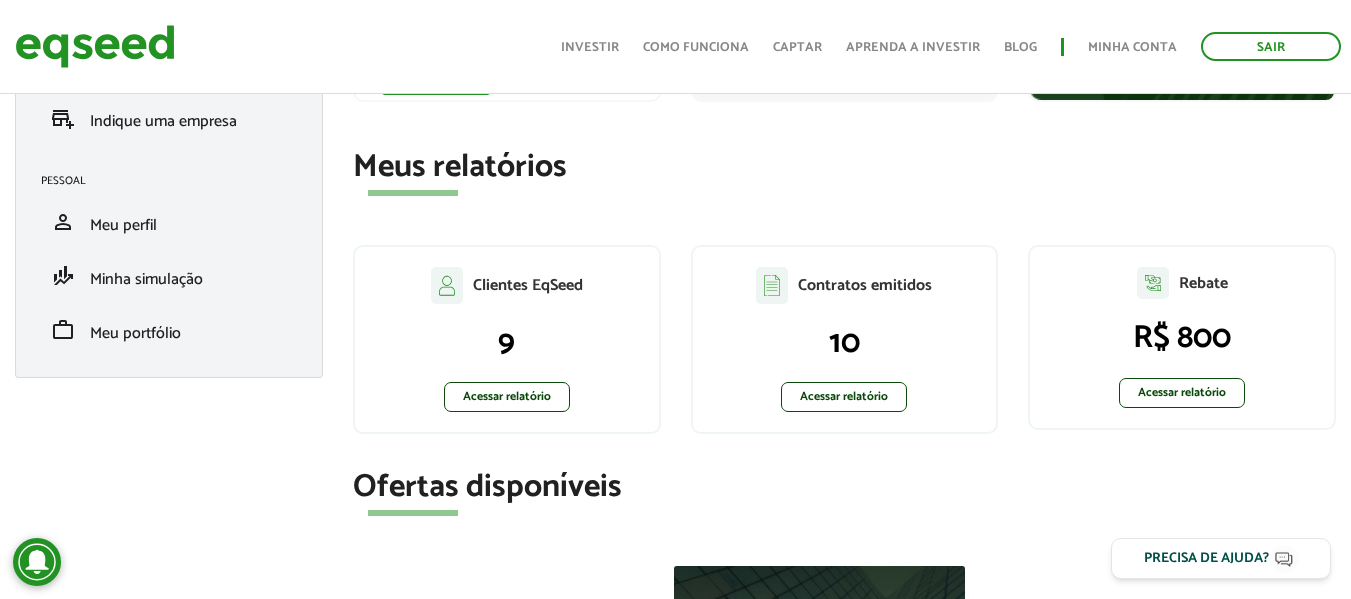drag, startPoint x: 0, startPoint y: 0, endPoint x: 1361, endPoint y: 174, distance: 1372.0776 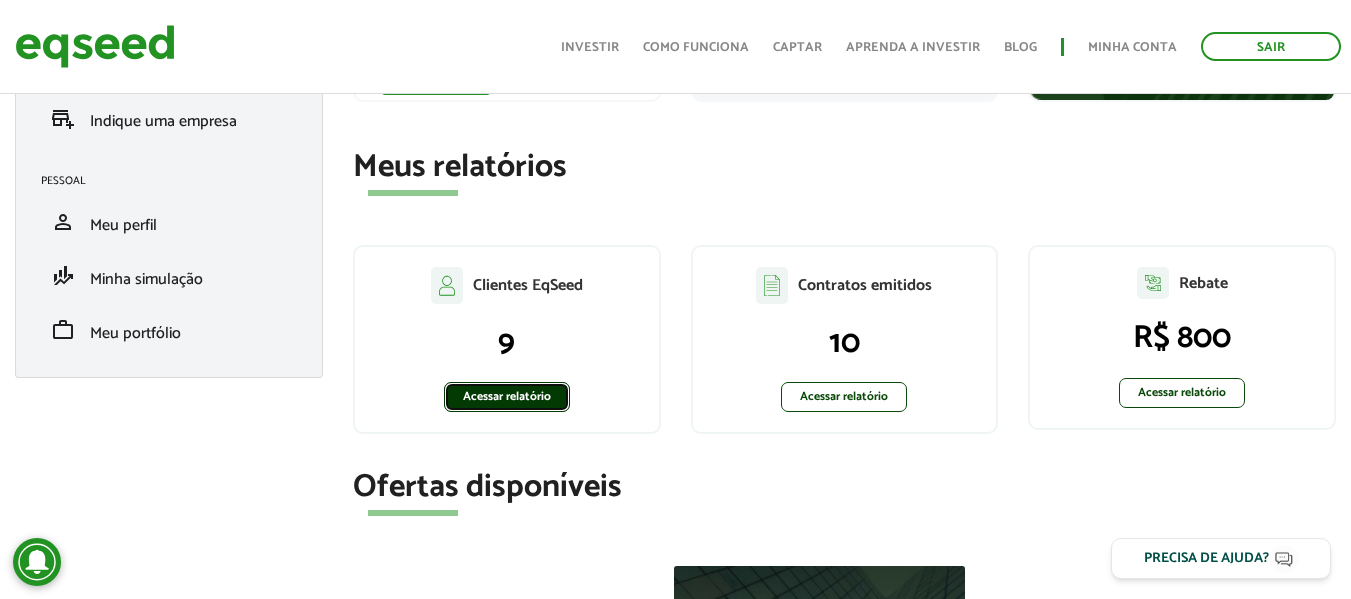 click on "Acessar relatório" at bounding box center [507, 397] 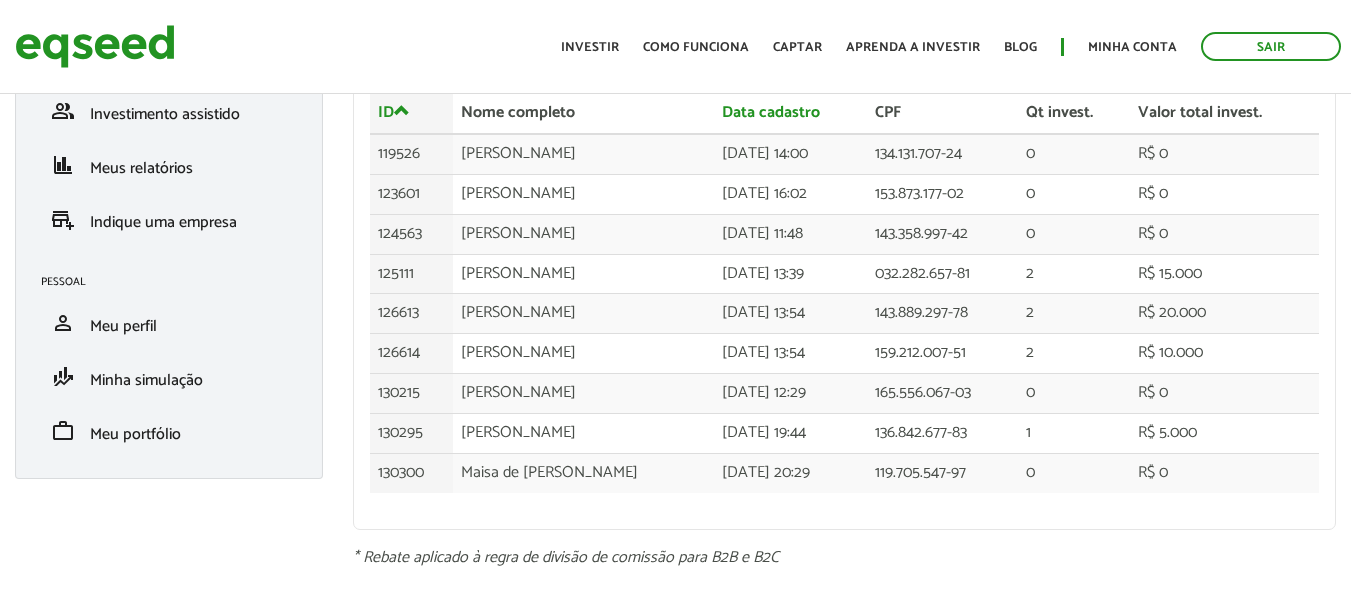 click on "Sair
Toggle navigation
Toggle navigation
Início
Investir" at bounding box center [675, 114] 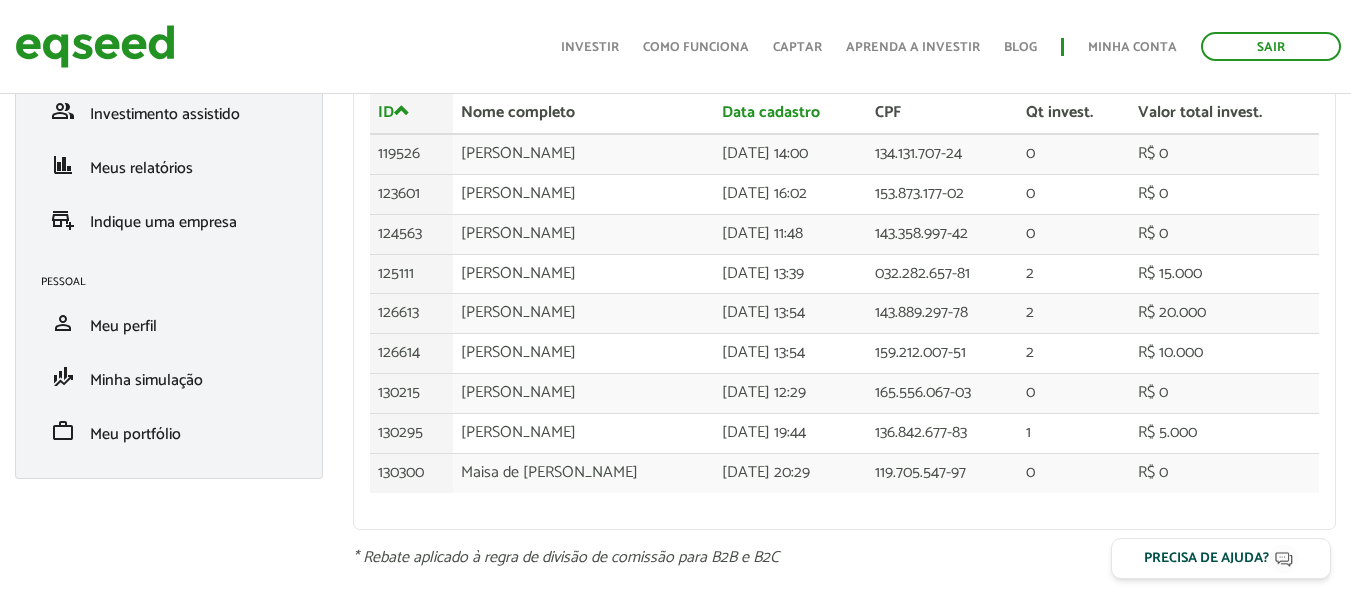 scroll, scrollTop: 192, scrollLeft: 0, axis: vertical 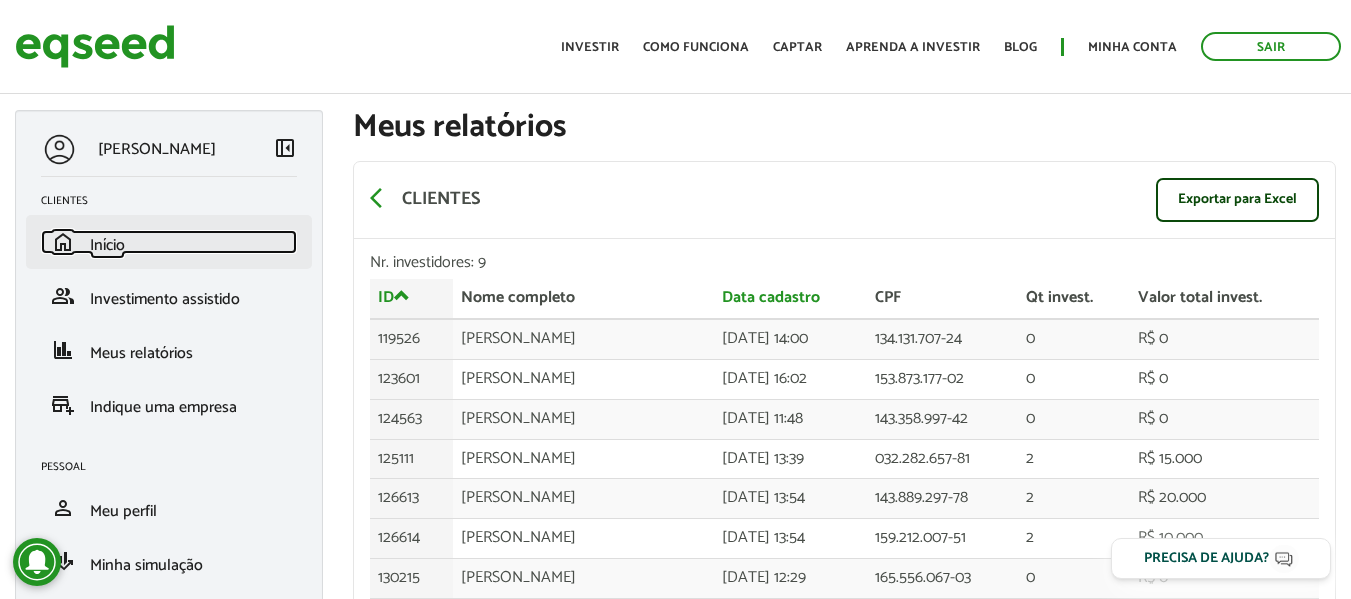 click on "Início" at bounding box center (107, 245) 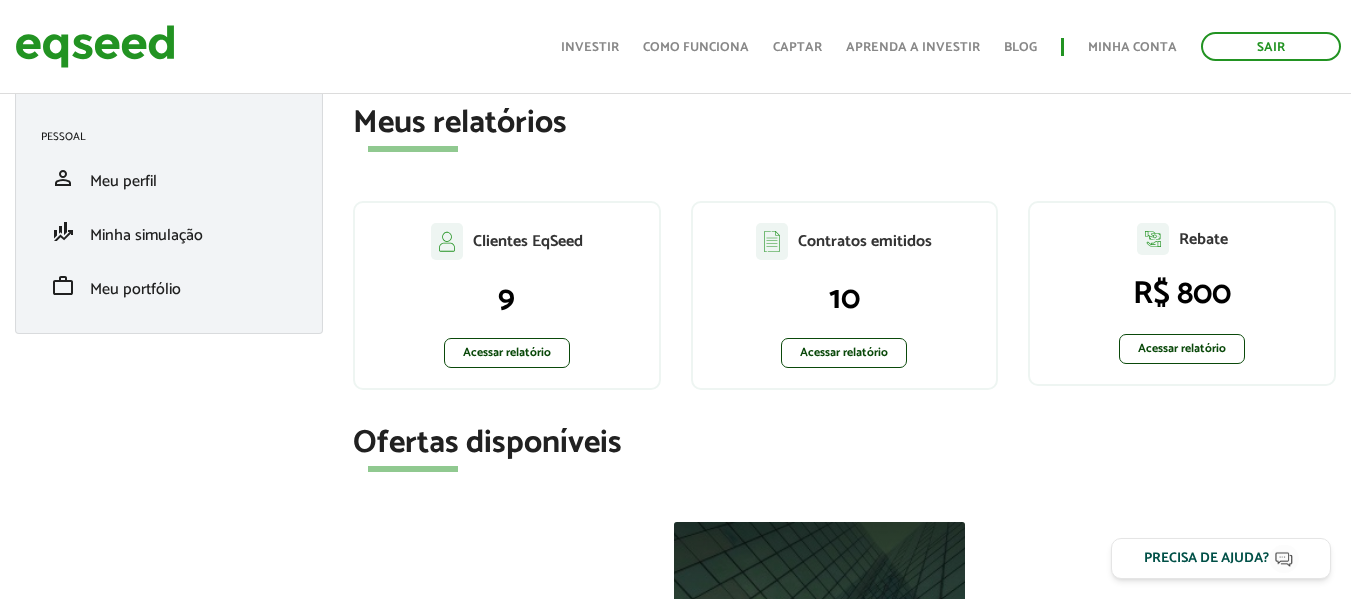 scroll, scrollTop: 418, scrollLeft: 0, axis: vertical 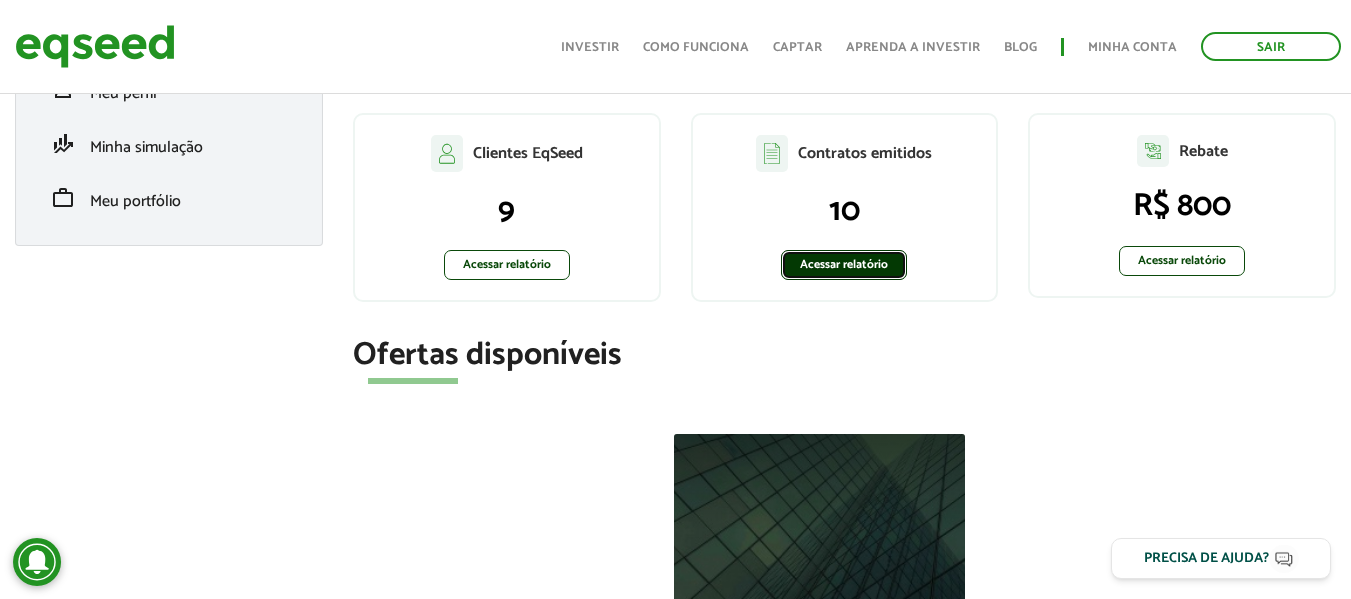 click on "Acessar relatório" at bounding box center (844, 265) 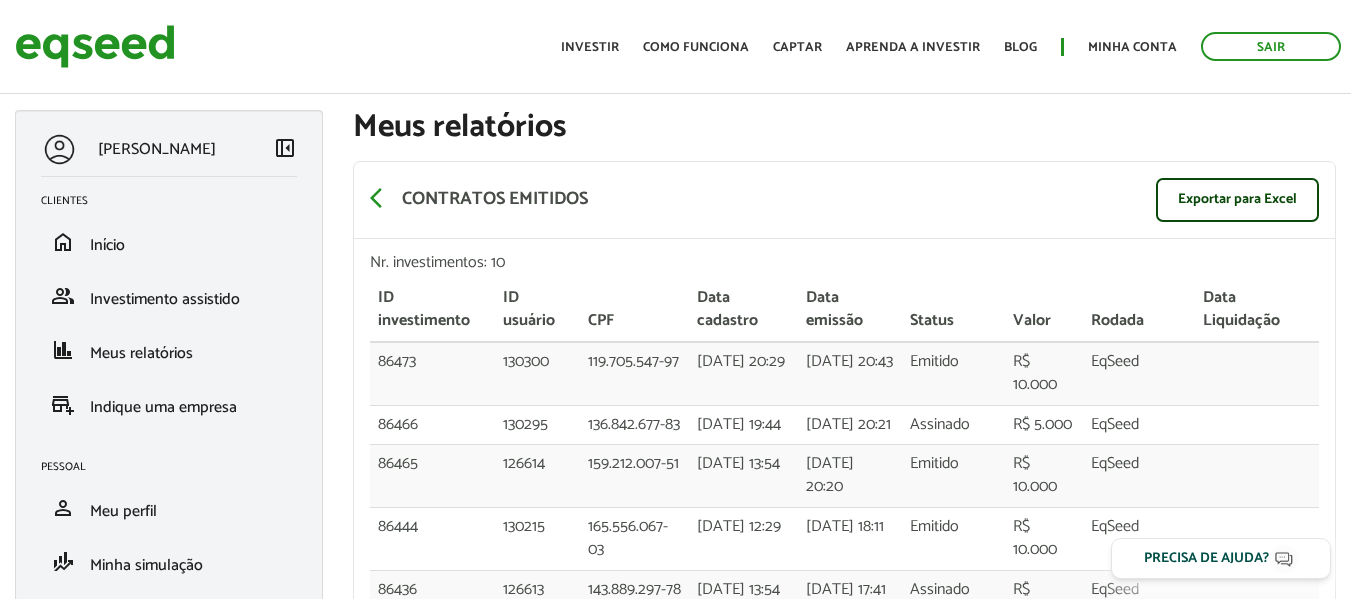 scroll, scrollTop: 0, scrollLeft: 0, axis: both 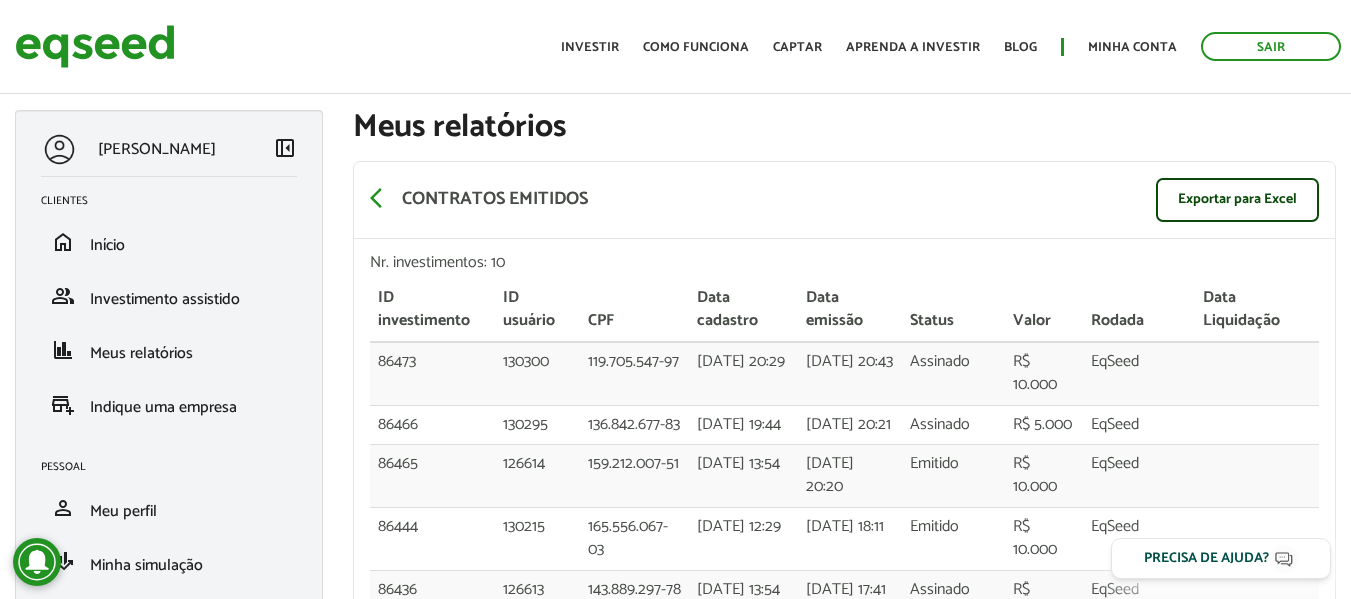 click on "Sair
Toggle navigation
Toggle navigation
Início
Investir Como funciona" at bounding box center [675, 299] 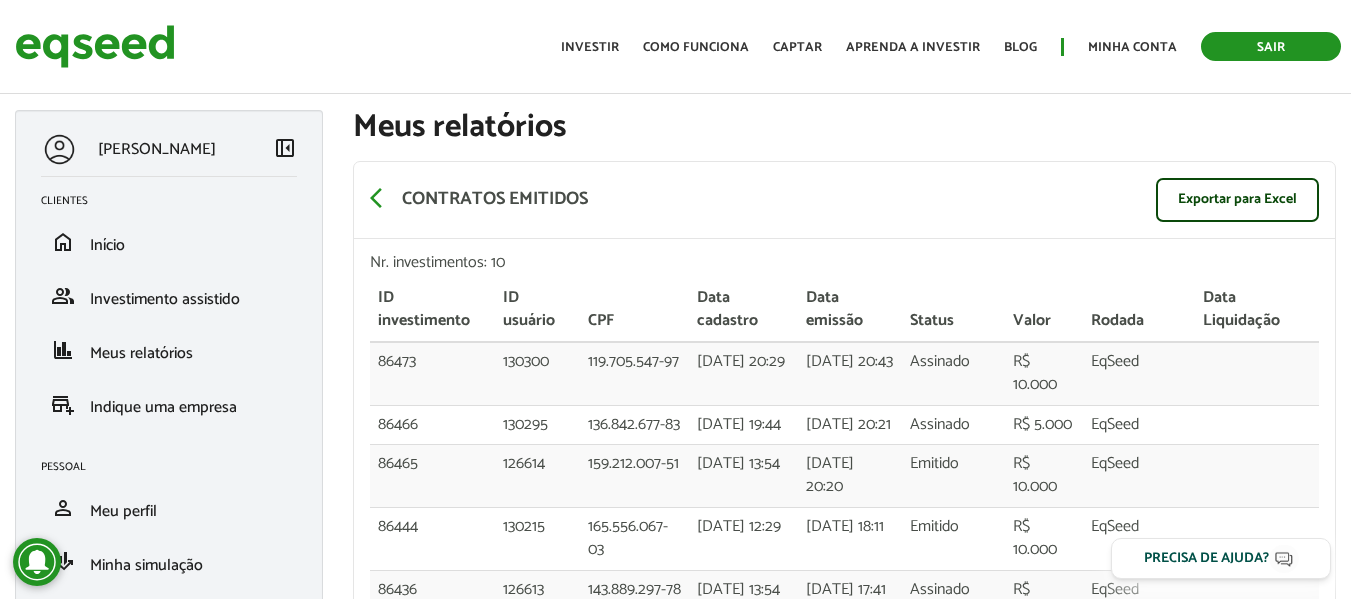 click on "Sair" at bounding box center (1271, 46) 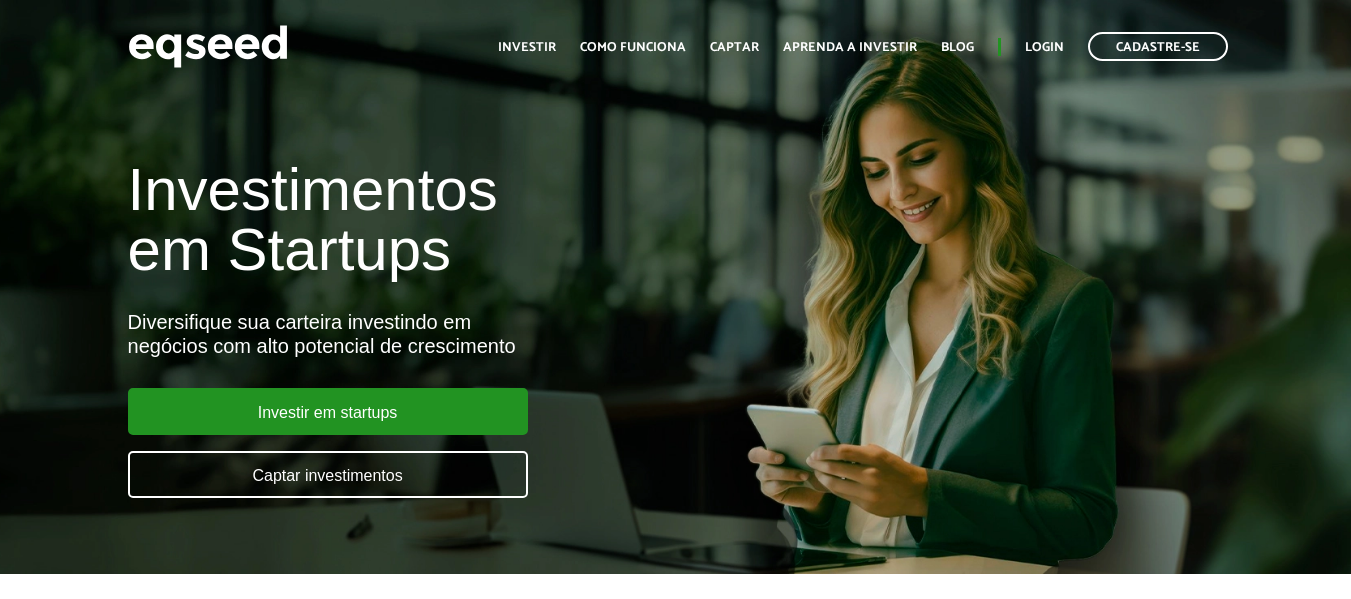 scroll, scrollTop: 0, scrollLeft: 0, axis: both 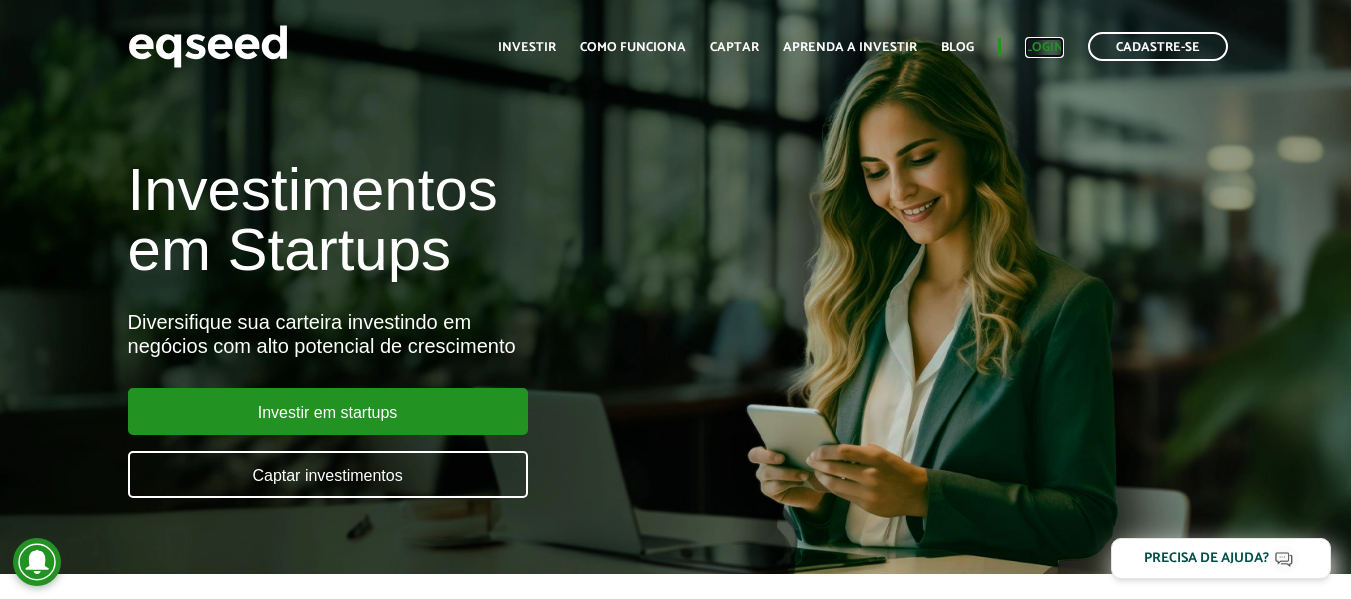 click on "Login" at bounding box center [1044, 47] 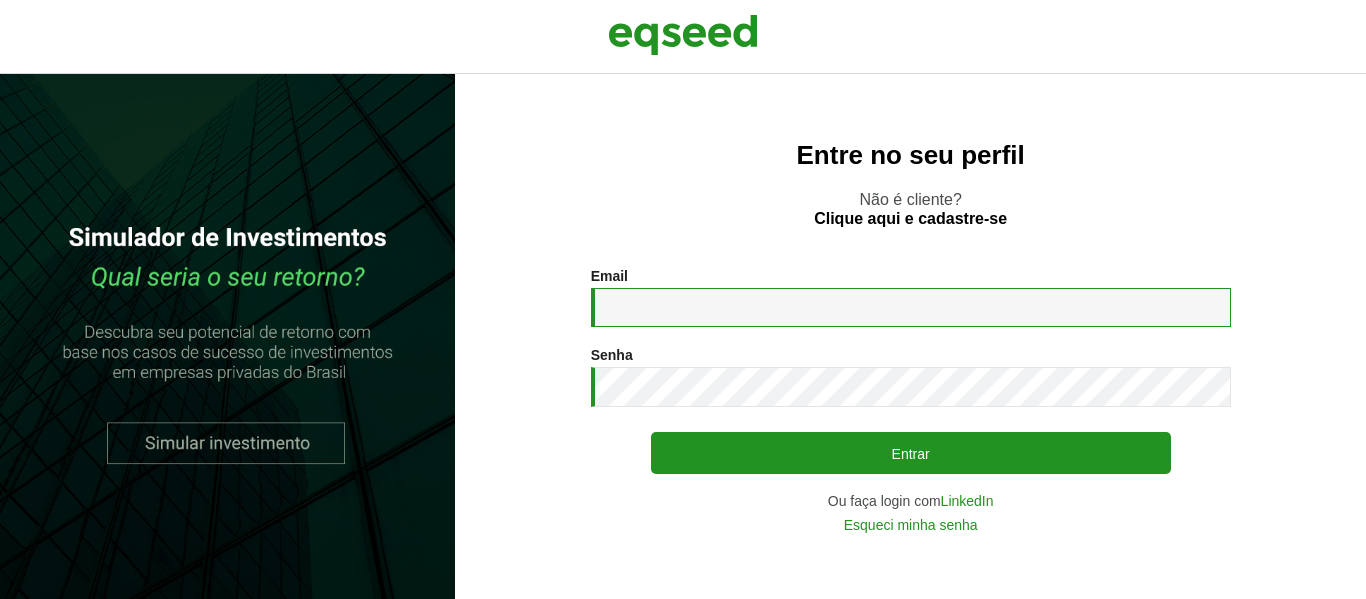 scroll, scrollTop: 0, scrollLeft: 0, axis: both 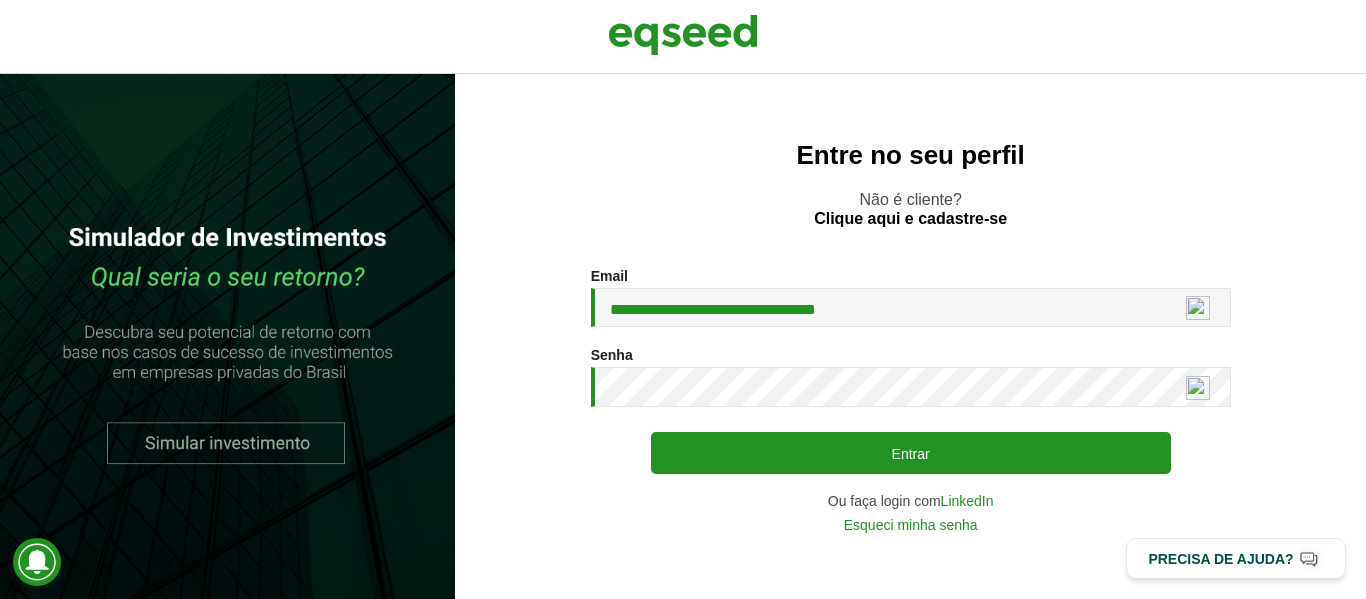 drag, startPoint x: 920, startPoint y: 308, endPoint x: 443, endPoint y: 348, distance: 478.67422 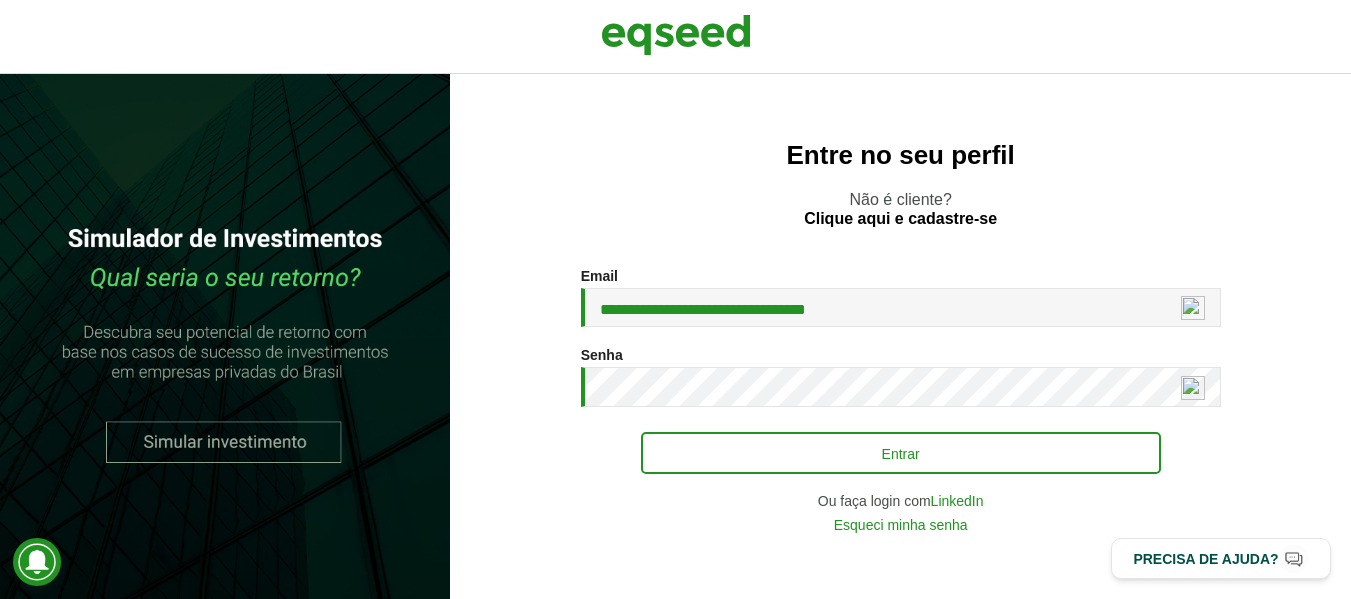 type on "**********" 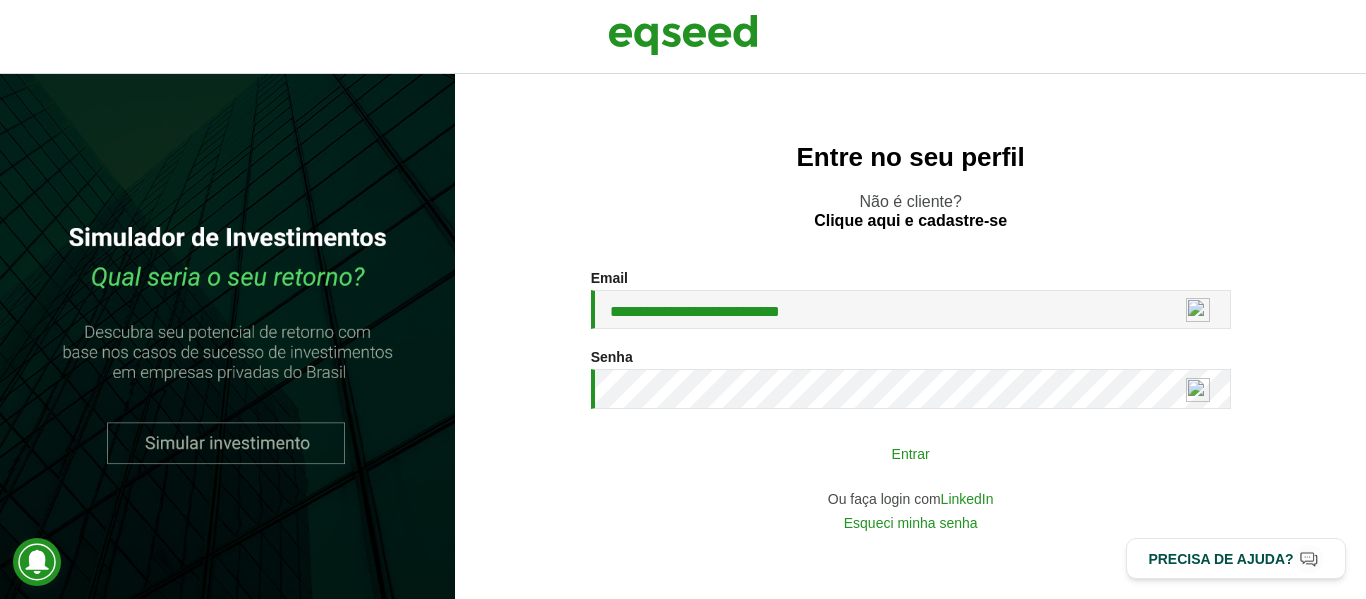 click on "Entrar" at bounding box center (911, 453) 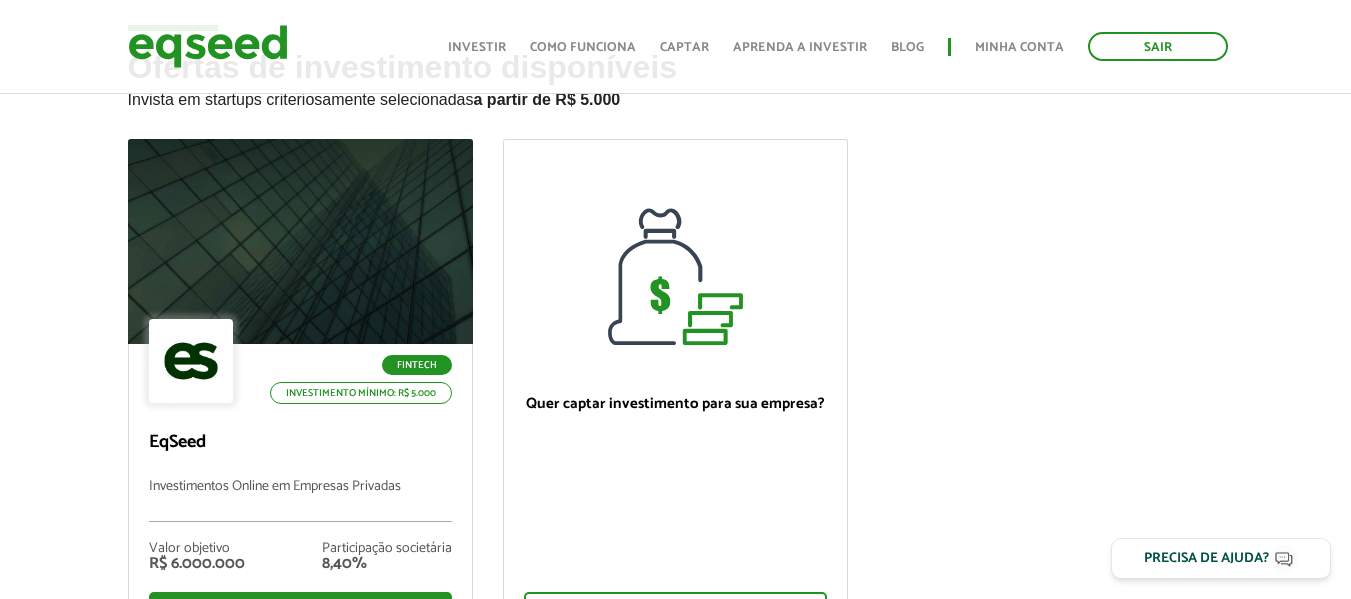 scroll, scrollTop: 108, scrollLeft: 0, axis: vertical 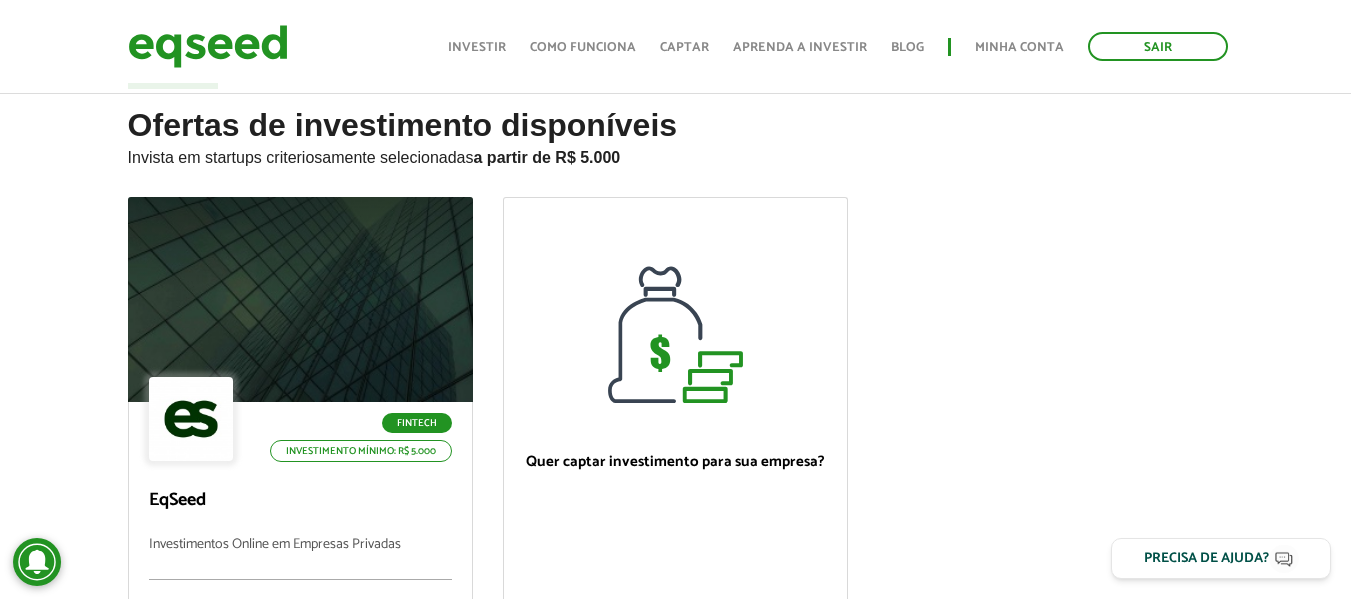 click on "Sair
Toggle navigation
Toggle navigation
Início
Investir Como funciona" at bounding box center [675, 257] 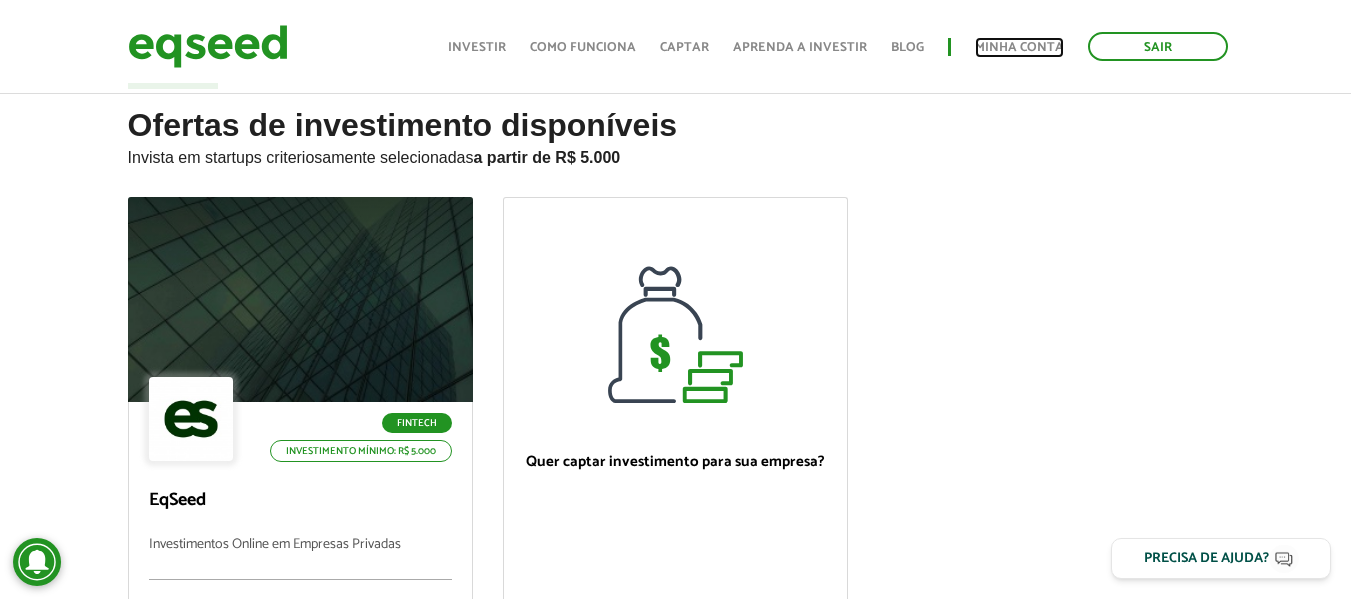 click on "Minha conta" at bounding box center [1019, 47] 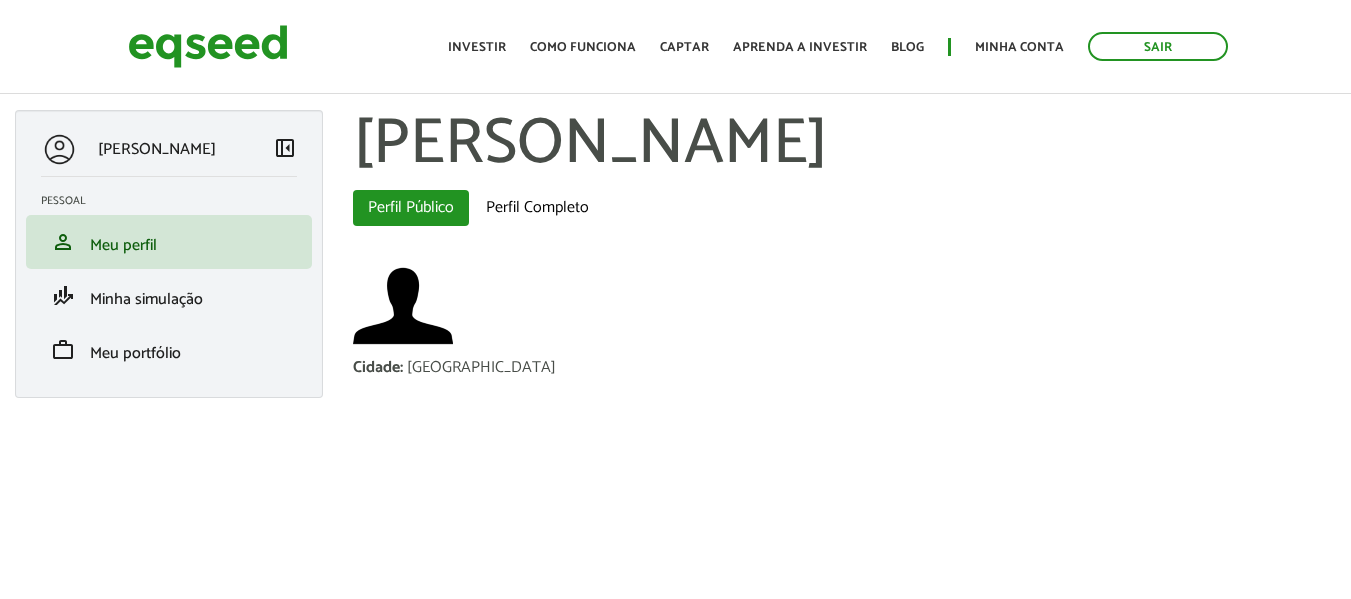 click on "Meu portfólio" at bounding box center [135, 353] 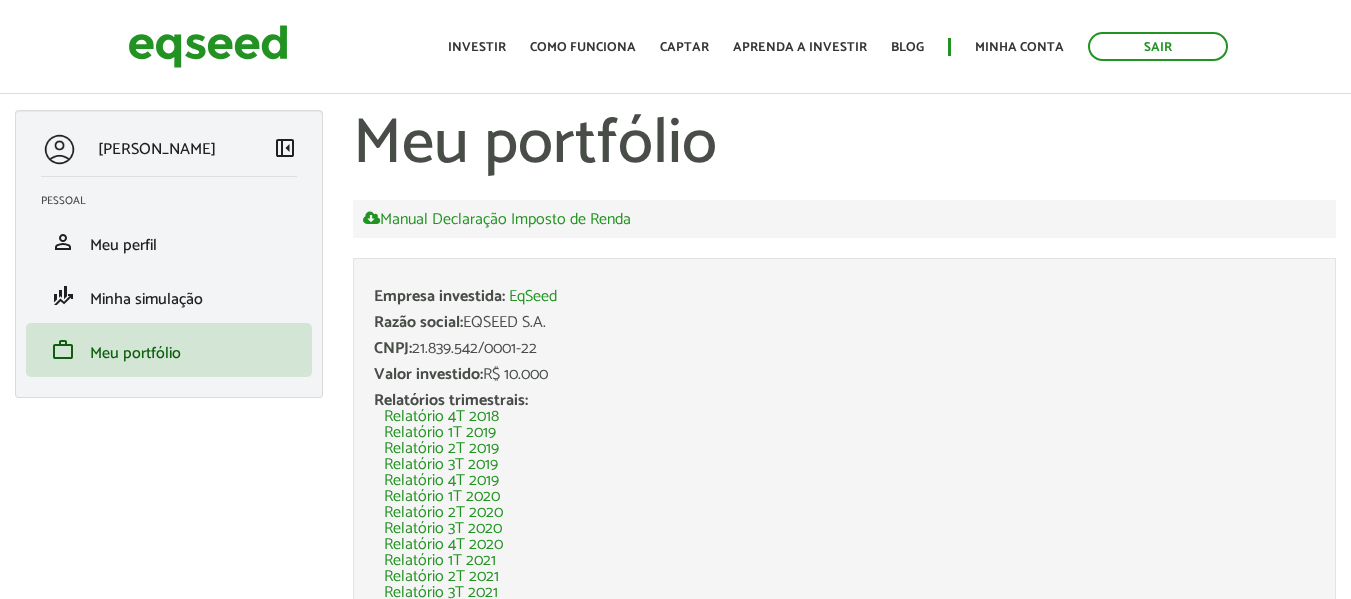 scroll, scrollTop: 0, scrollLeft: 0, axis: both 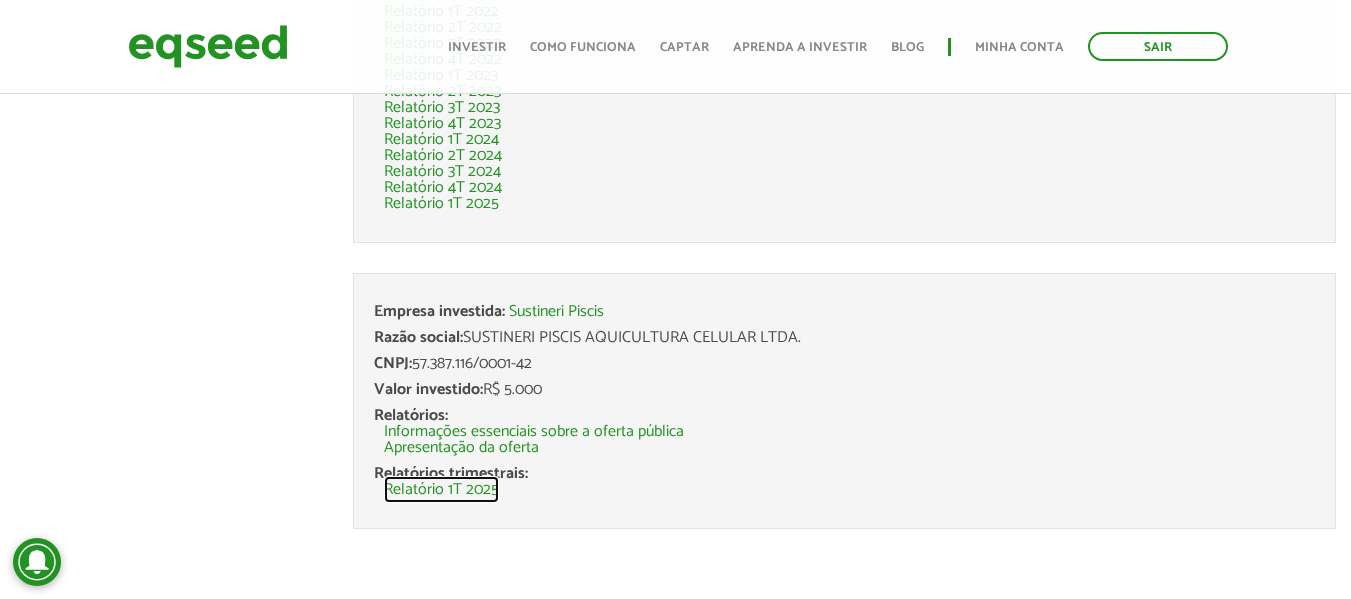 click on "Relatório 1T 2025" at bounding box center [441, 490] 